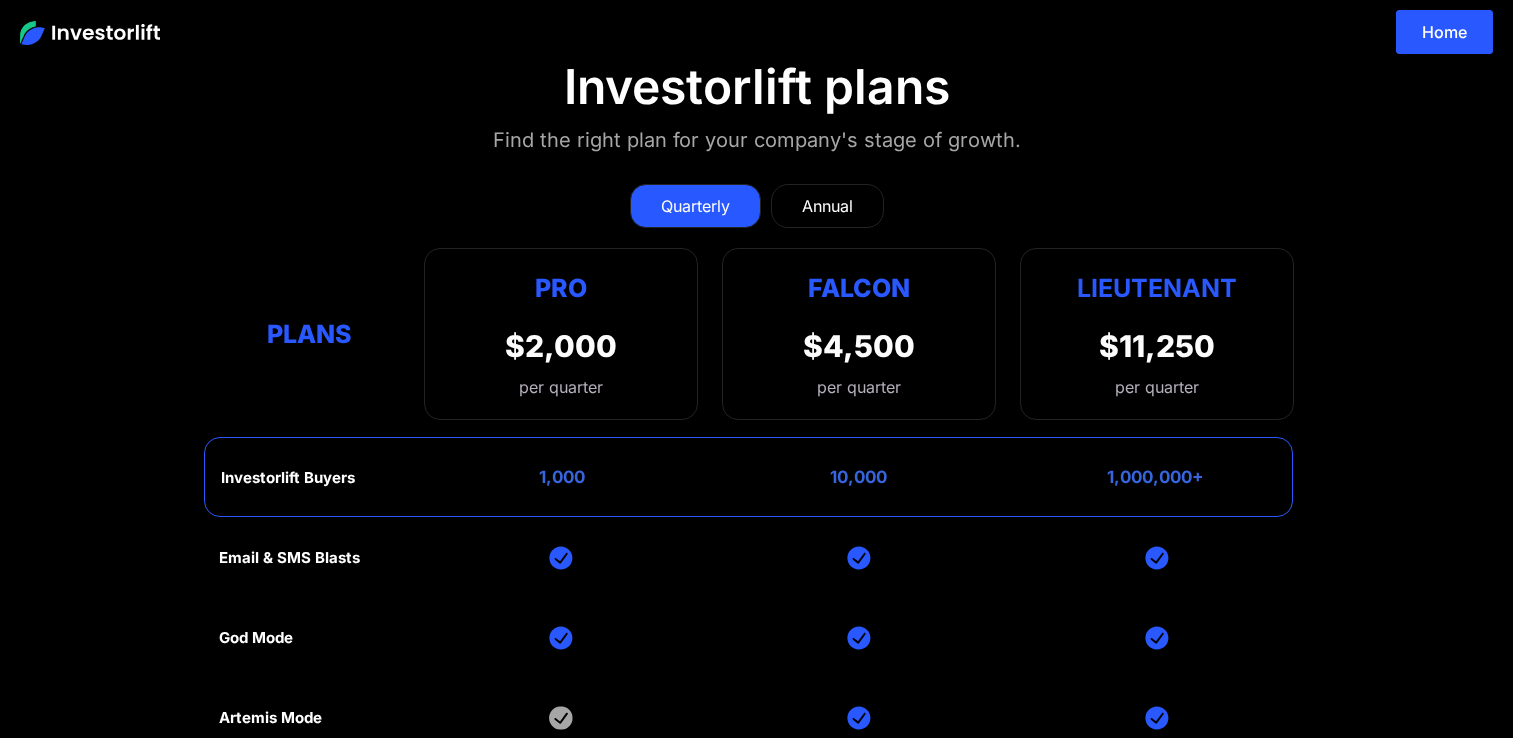 scroll, scrollTop: 0, scrollLeft: 0, axis: both 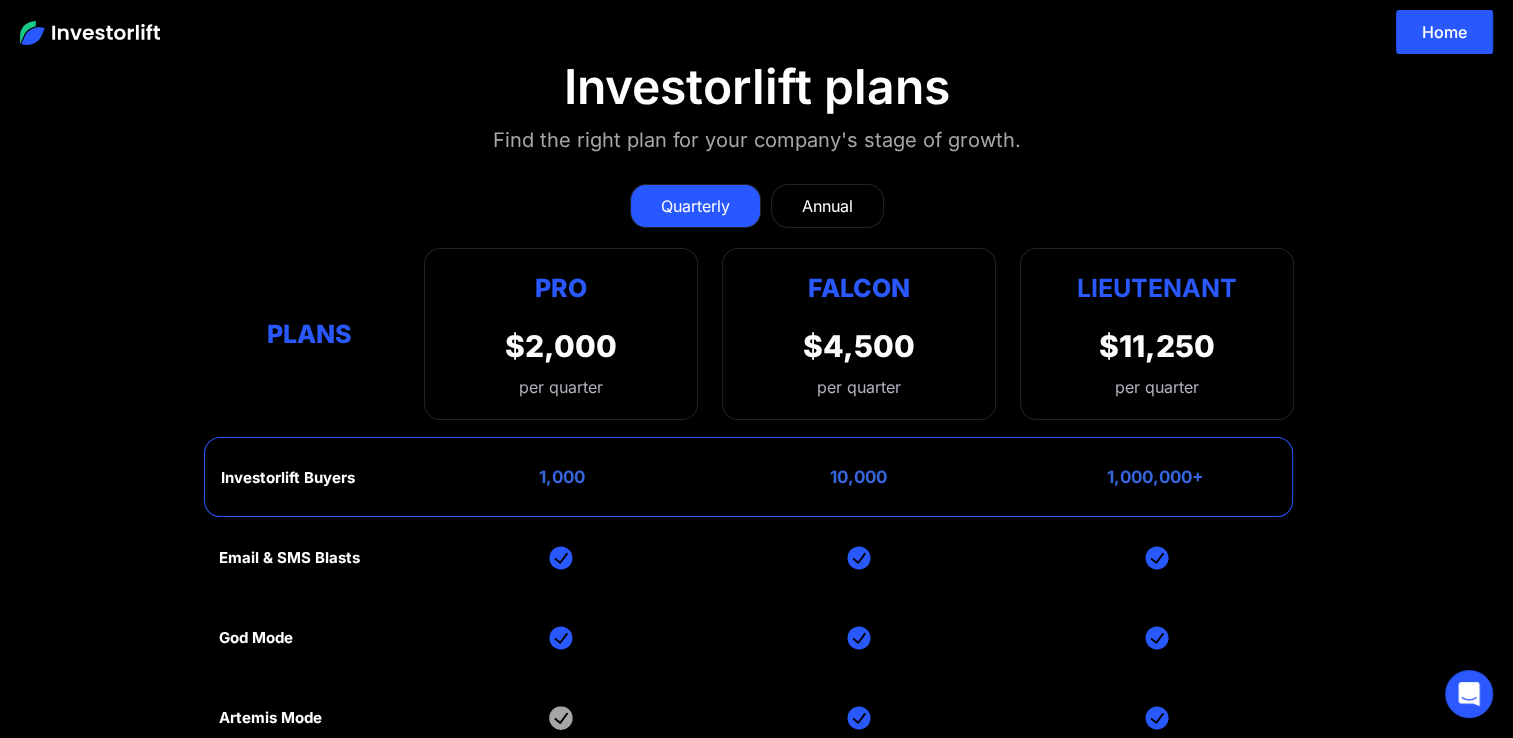 drag, startPoint x: 460, startPoint y: 316, endPoint x: 188, endPoint y: 214, distance: 290.49612 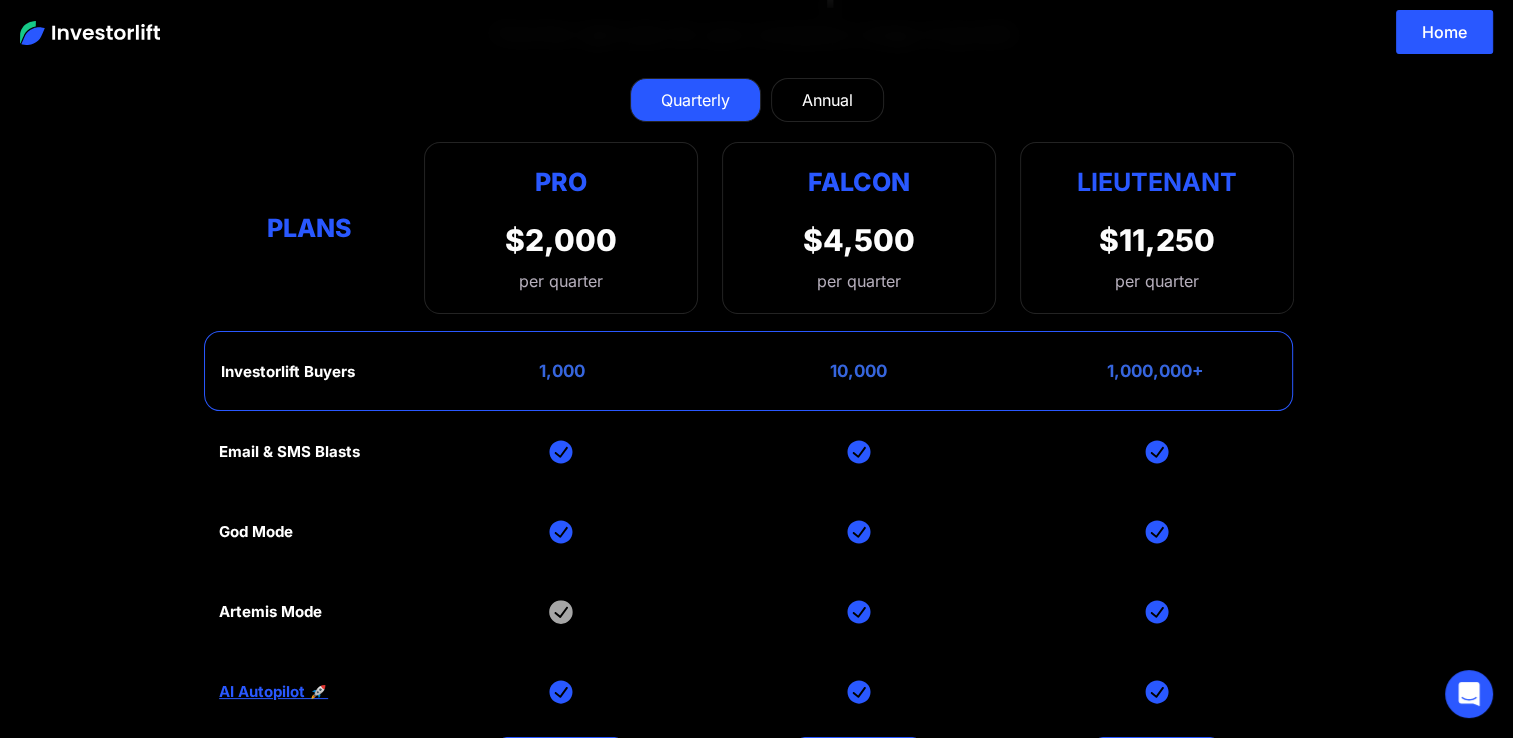 scroll, scrollTop: 100, scrollLeft: 0, axis: vertical 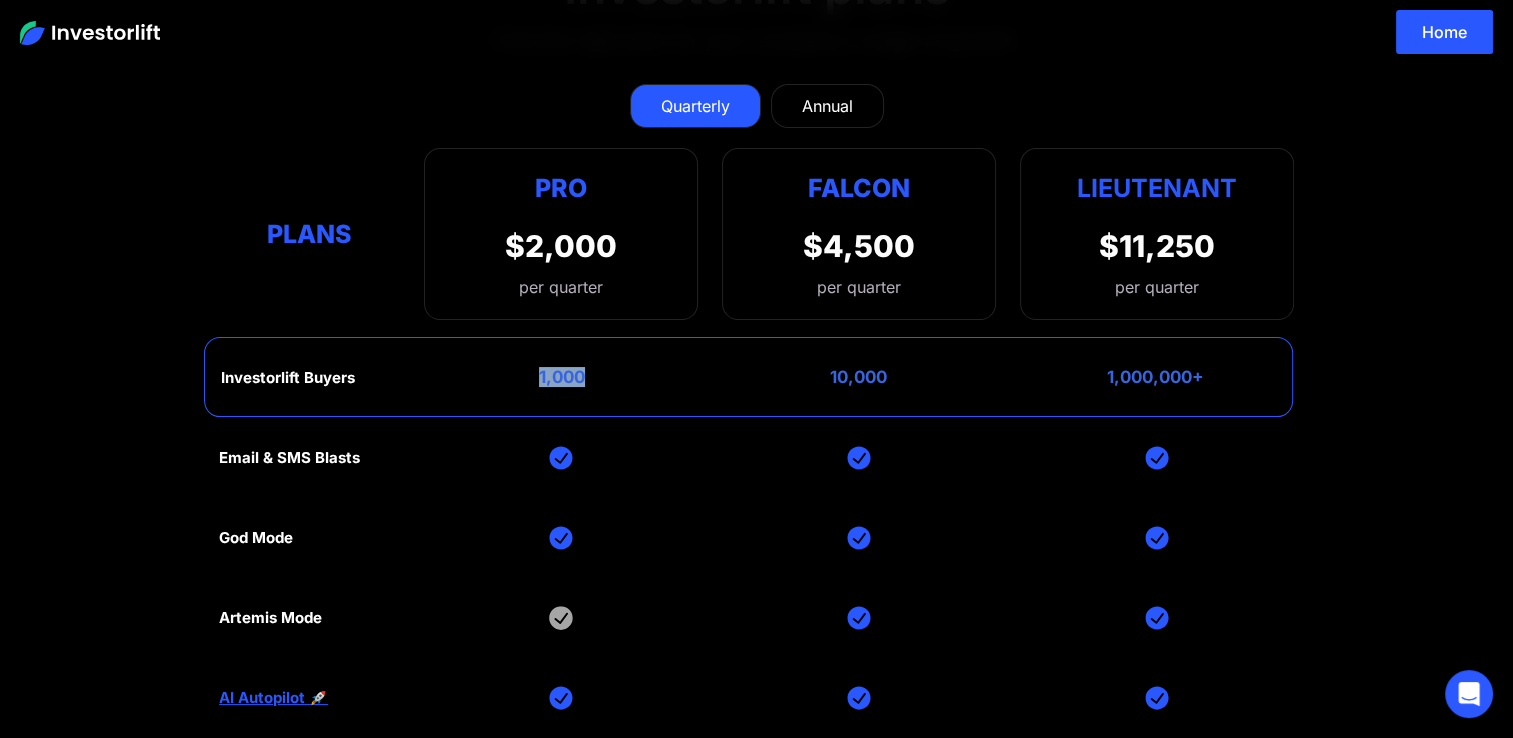 drag, startPoint x: 518, startPoint y: 372, endPoint x: 593, endPoint y: 372, distance: 75 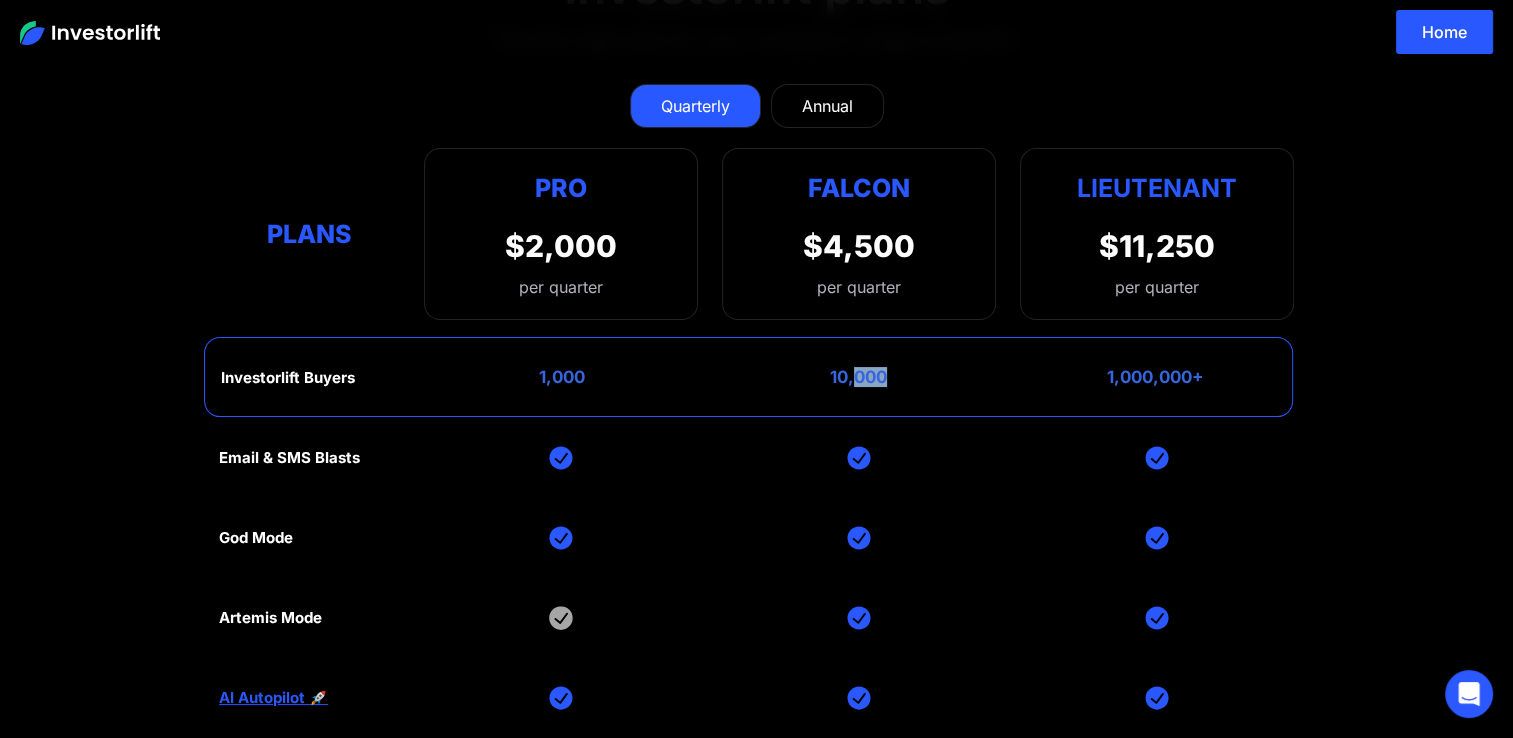 drag, startPoint x: 863, startPoint y: 375, endPoint x: 913, endPoint y: 376, distance: 50.01 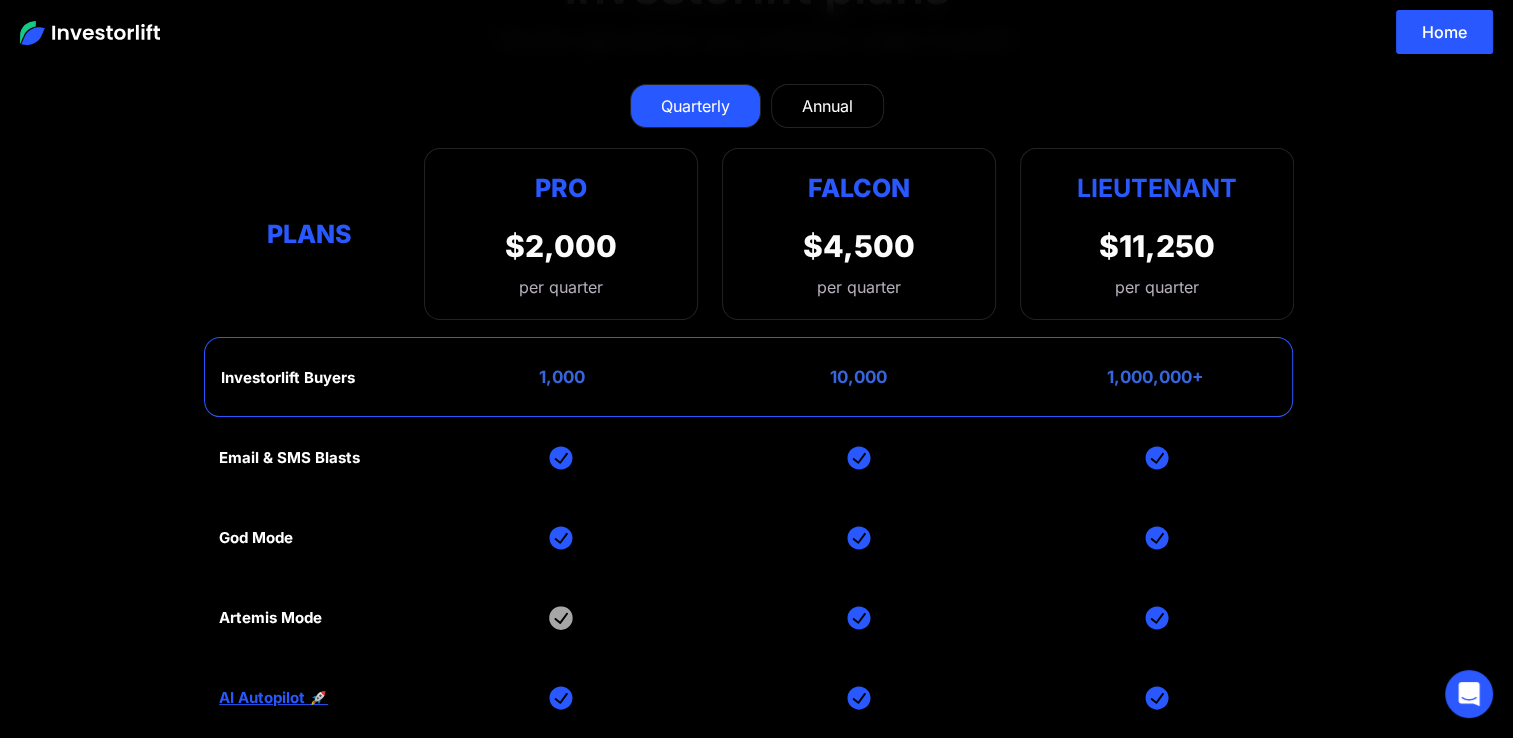 drag, startPoint x: 913, startPoint y: 376, endPoint x: 803, endPoint y: 376, distance: 110 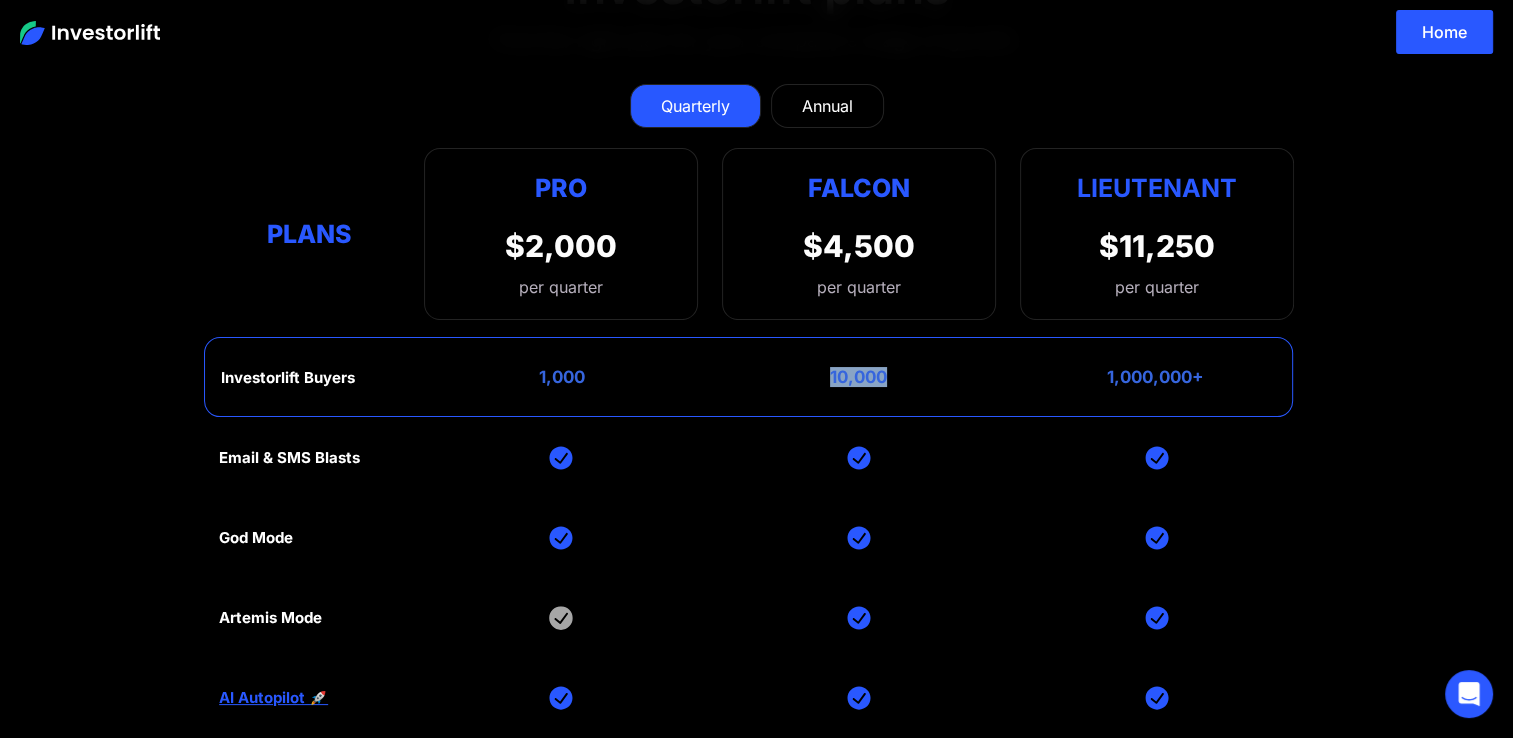 drag, startPoint x: 803, startPoint y: 376, endPoint x: 898, endPoint y: 382, distance: 95.189285 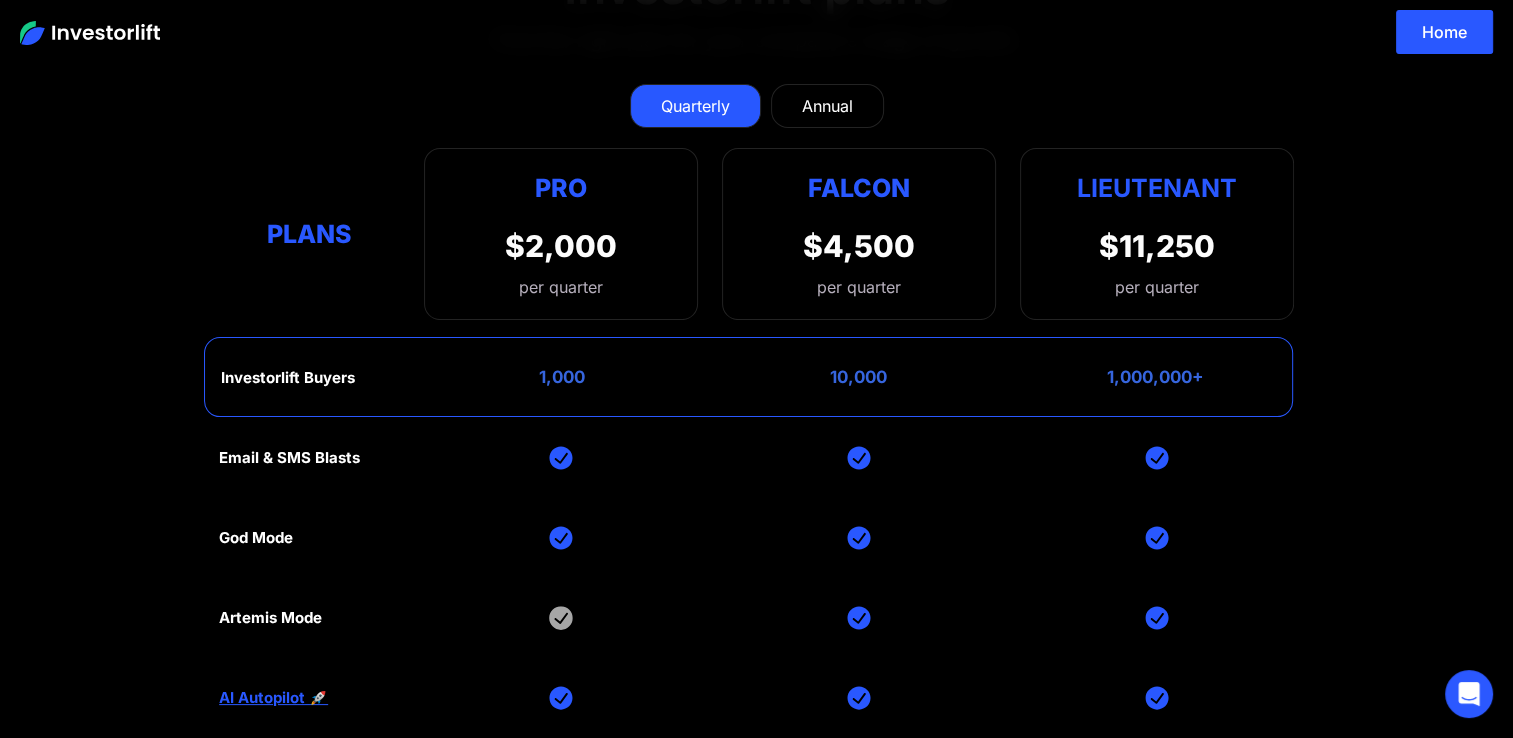 drag, startPoint x: 898, startPoint y: 382, endPoint x: 1033, endPoint y: 381, distance: 135.00371 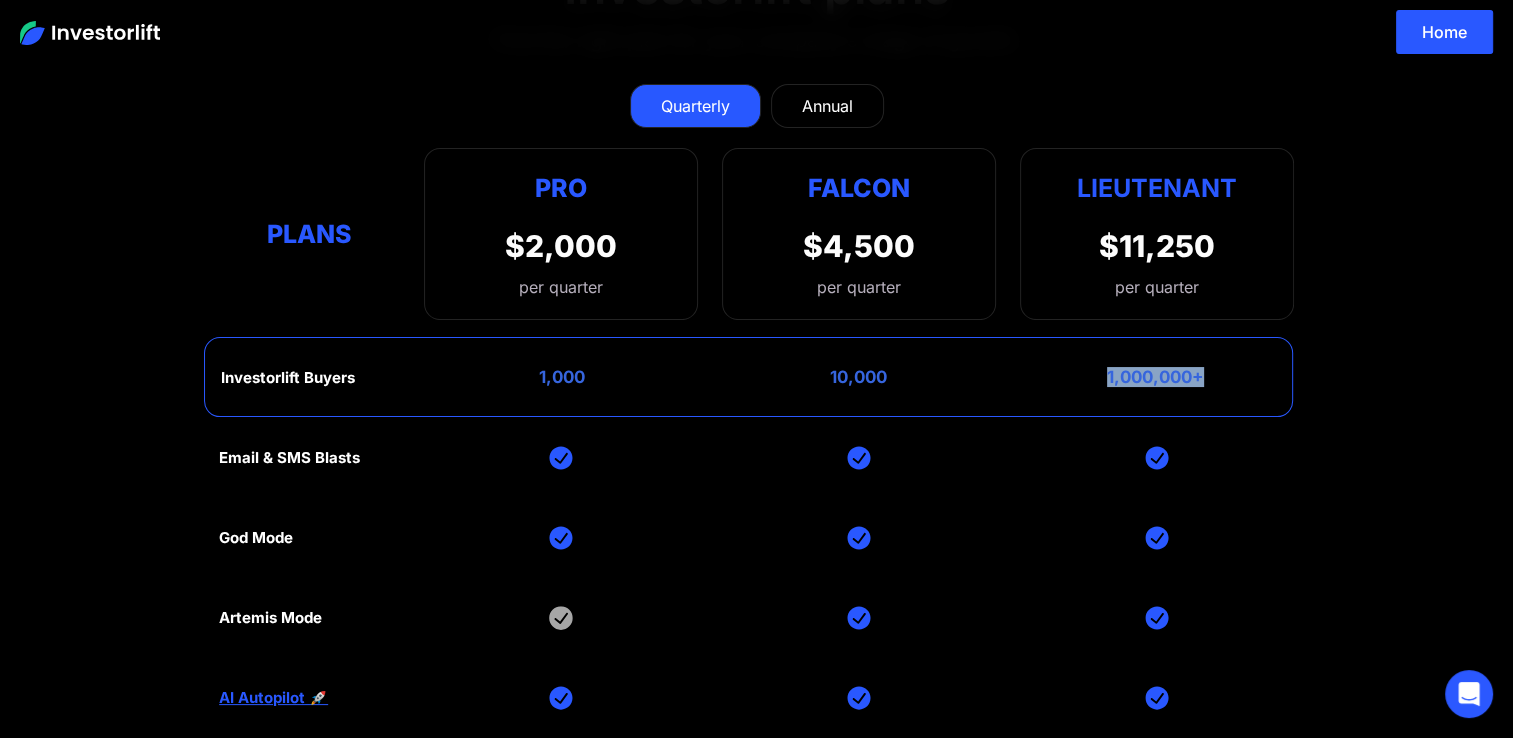 drag, startPoint x: 1072, startPoint y: 381, endPoint x: 1228, endPoint y: 381, distance: 156 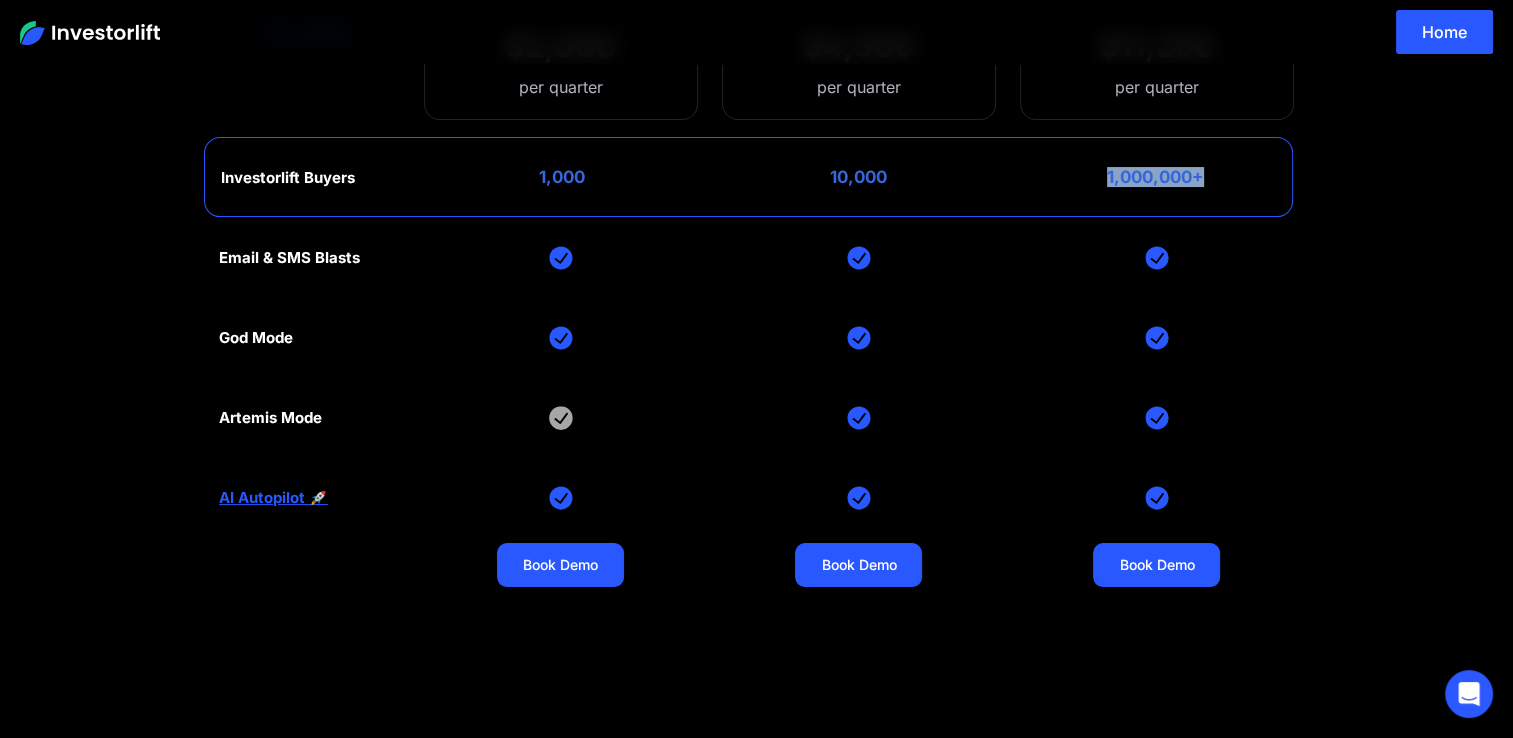 scroll, scrollTop: 0, scrollLeft: 0, axis: both 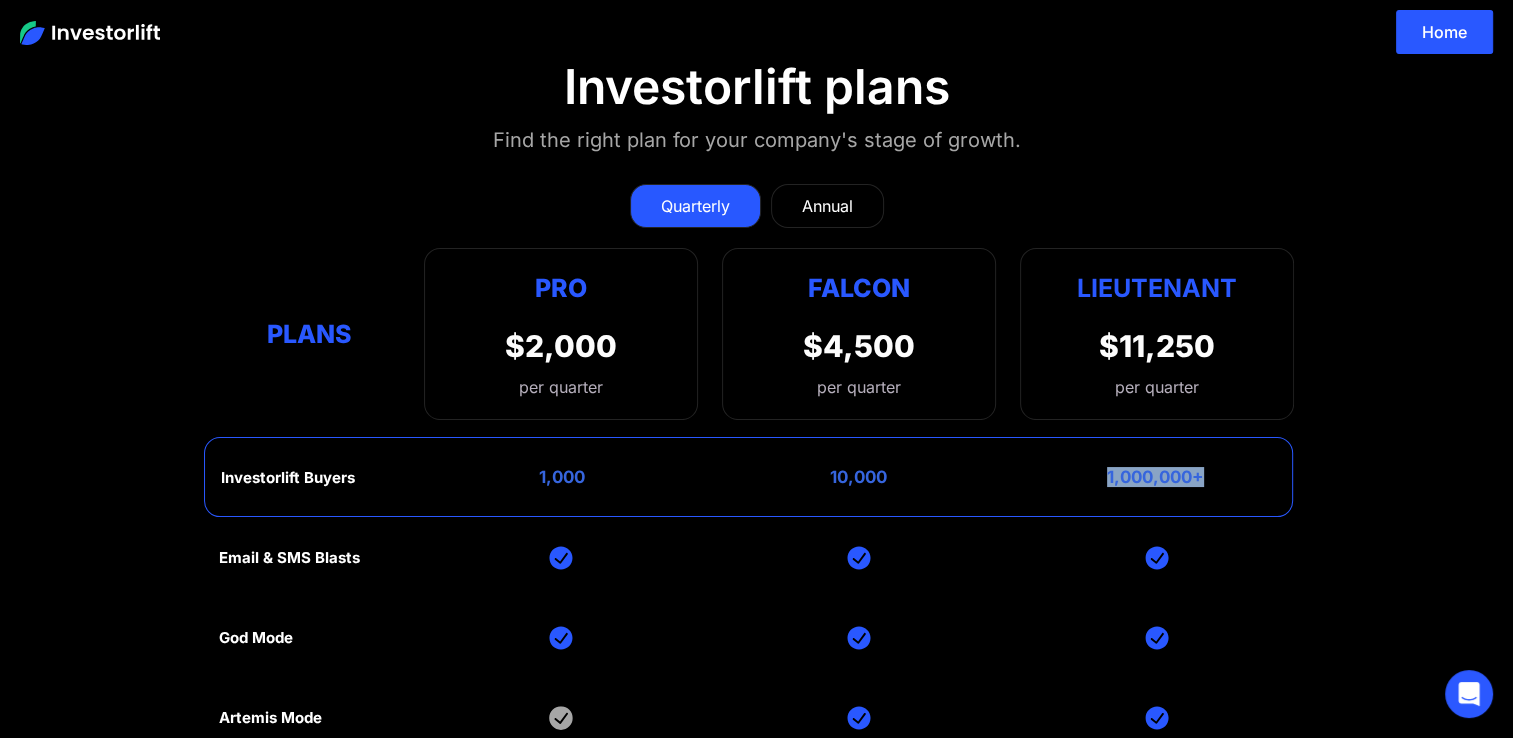 click on "Annual" at bounding box center (827, 206) 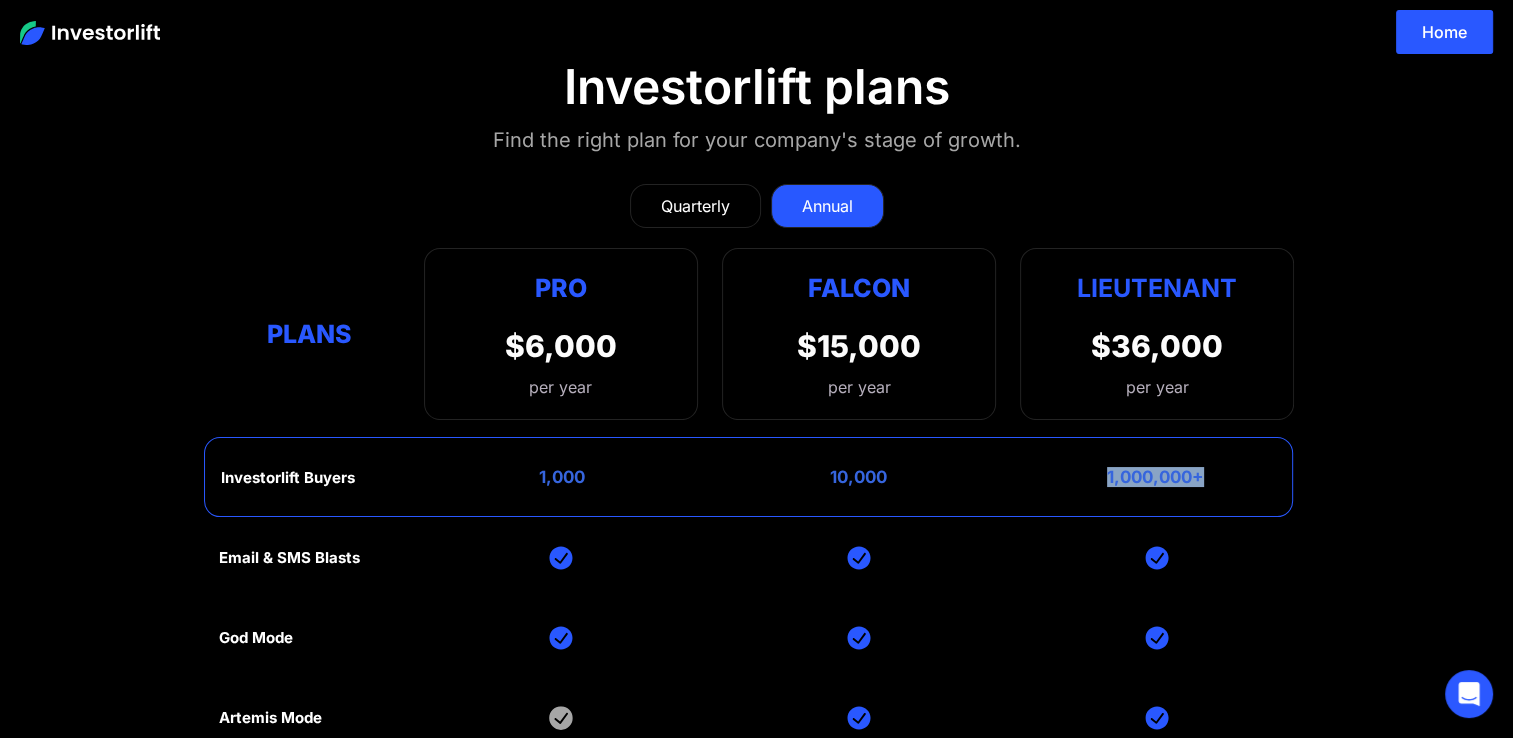 click on "Quarterly" at bounding box center (695, 206) 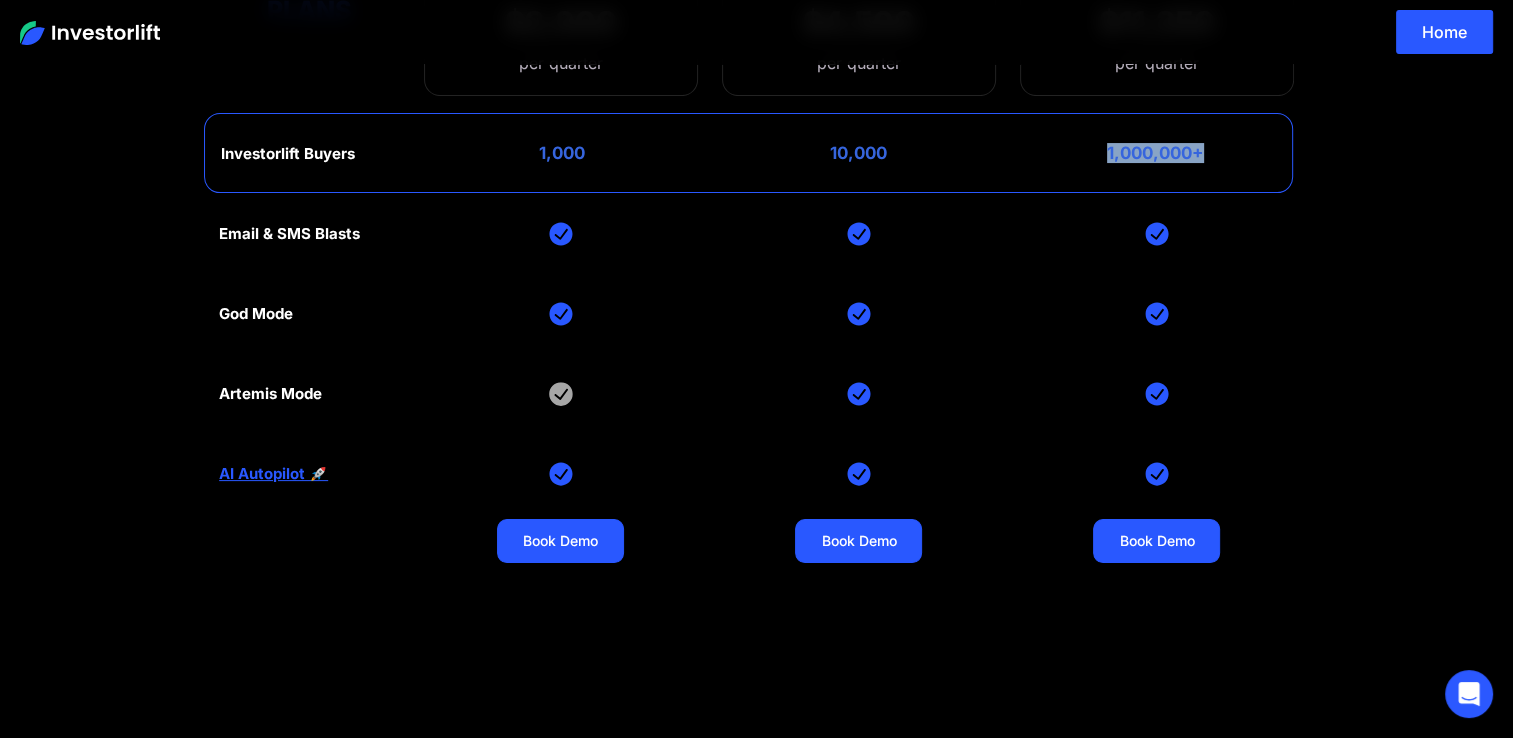 scroll, scrollTop: 0, scrollLeft: 0, axis: both 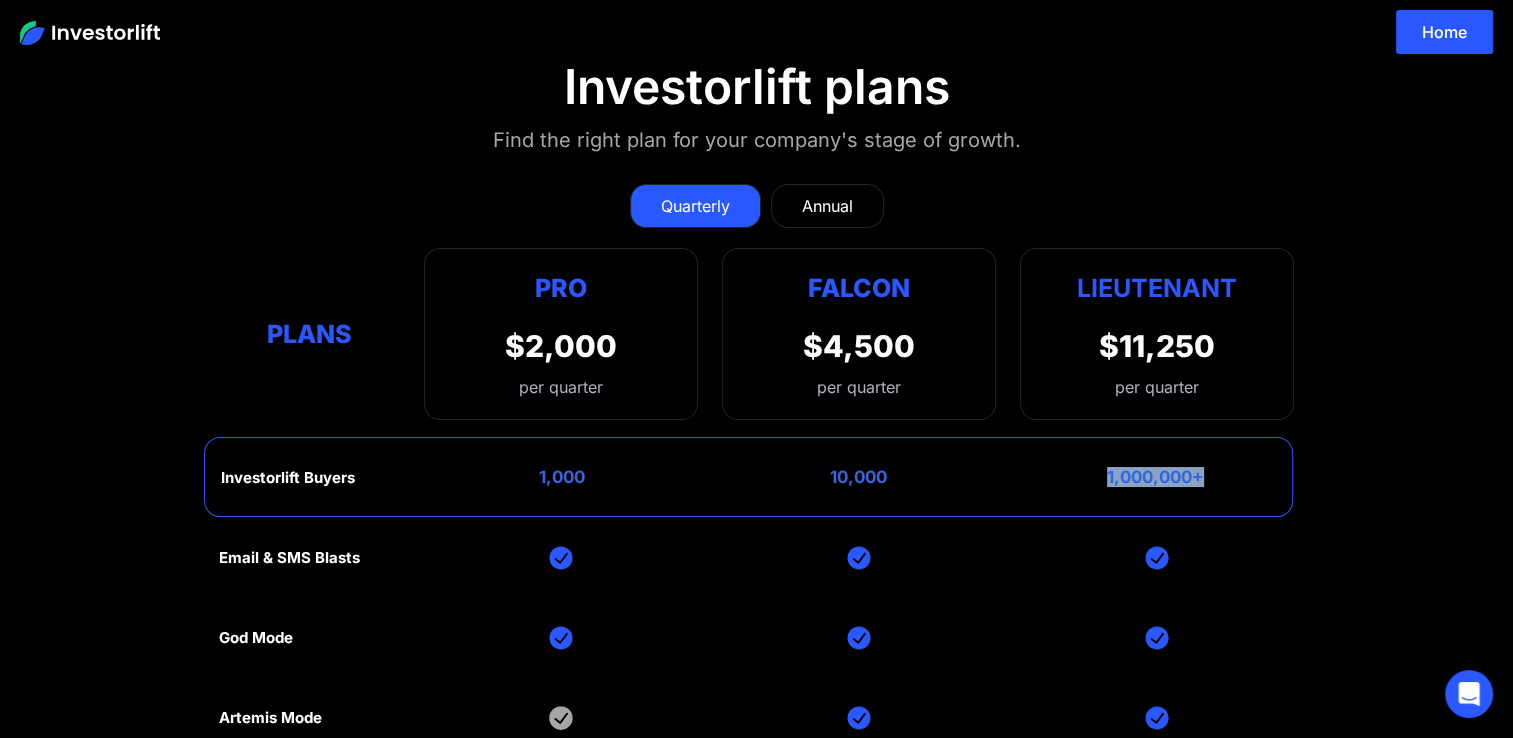 click at bounding box center [90, 33] 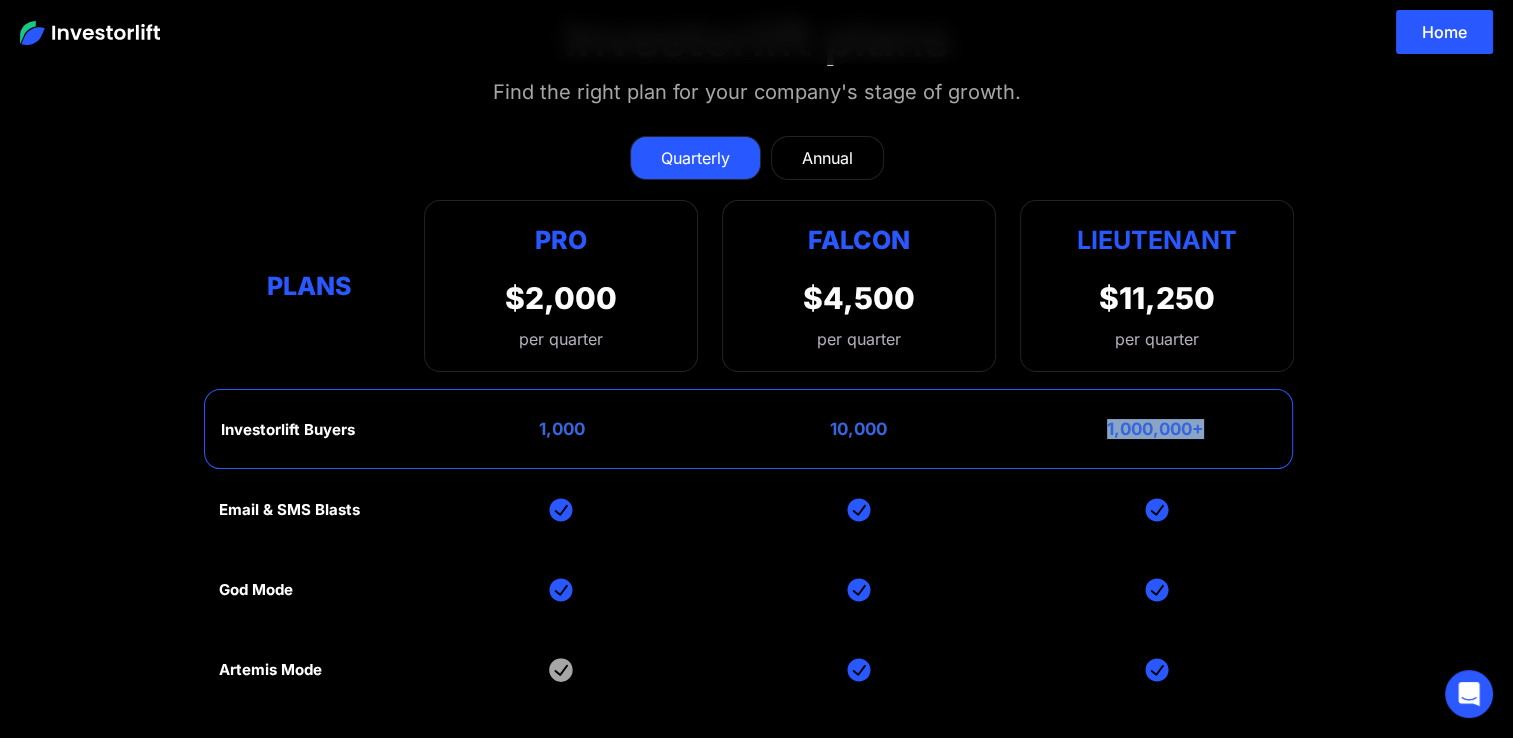 scroll, scrollTop: 0, scrollLeft: 0, axis: both 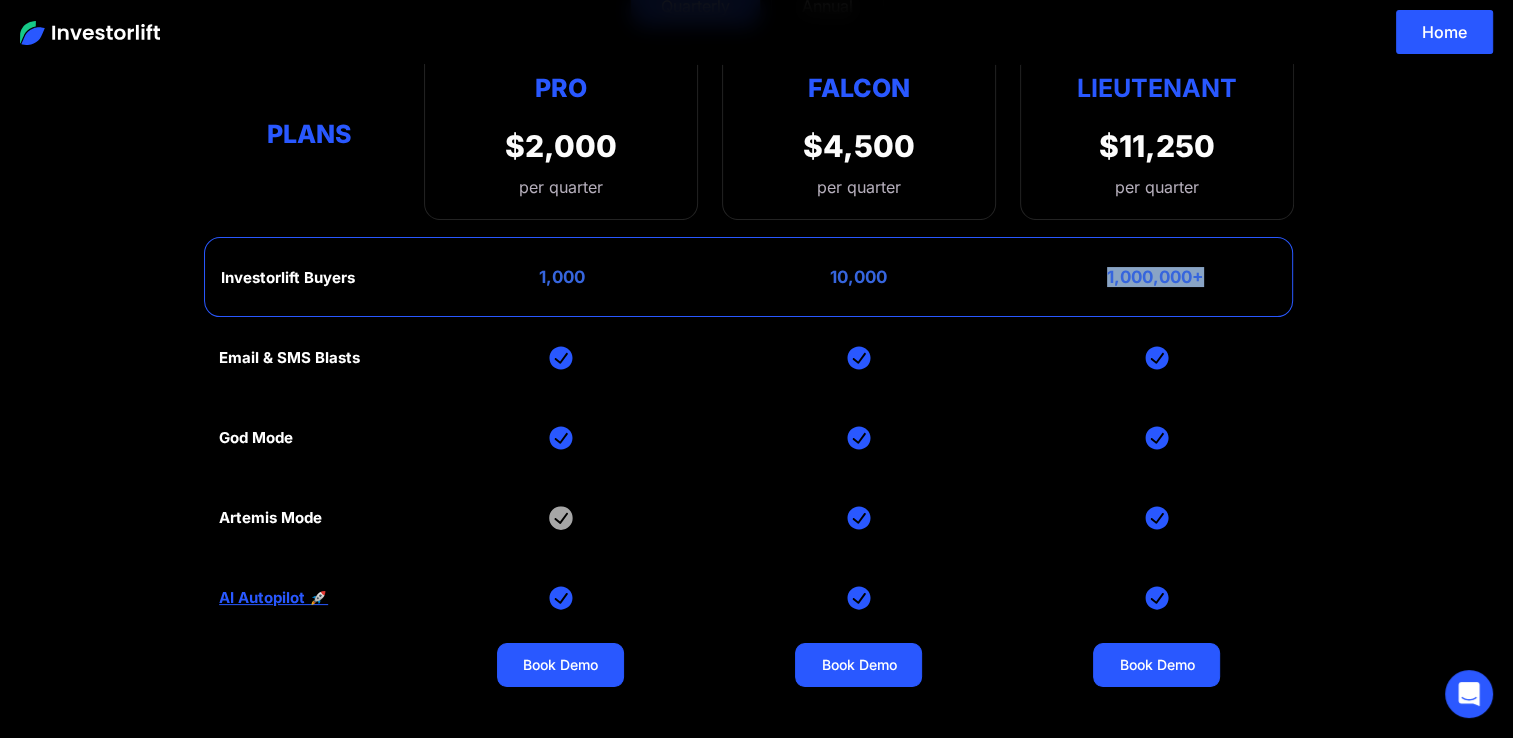 drag, startPoint x: 1076, startPoint y: 270, endPoint x: 1256, endPoint y: 272, distance: 180.01111 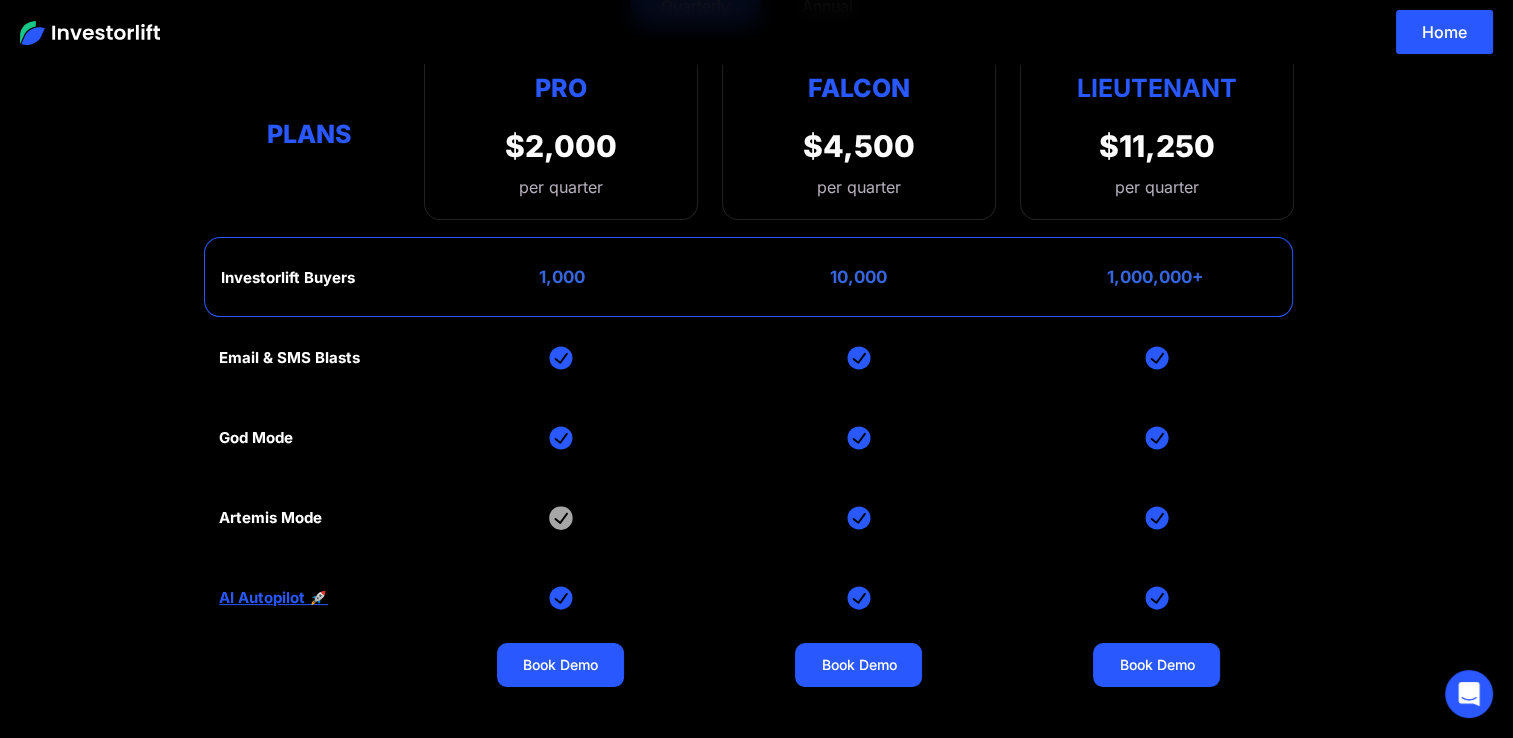 scroll, scrollTop: 0, scrollLeft: 0, axis: both 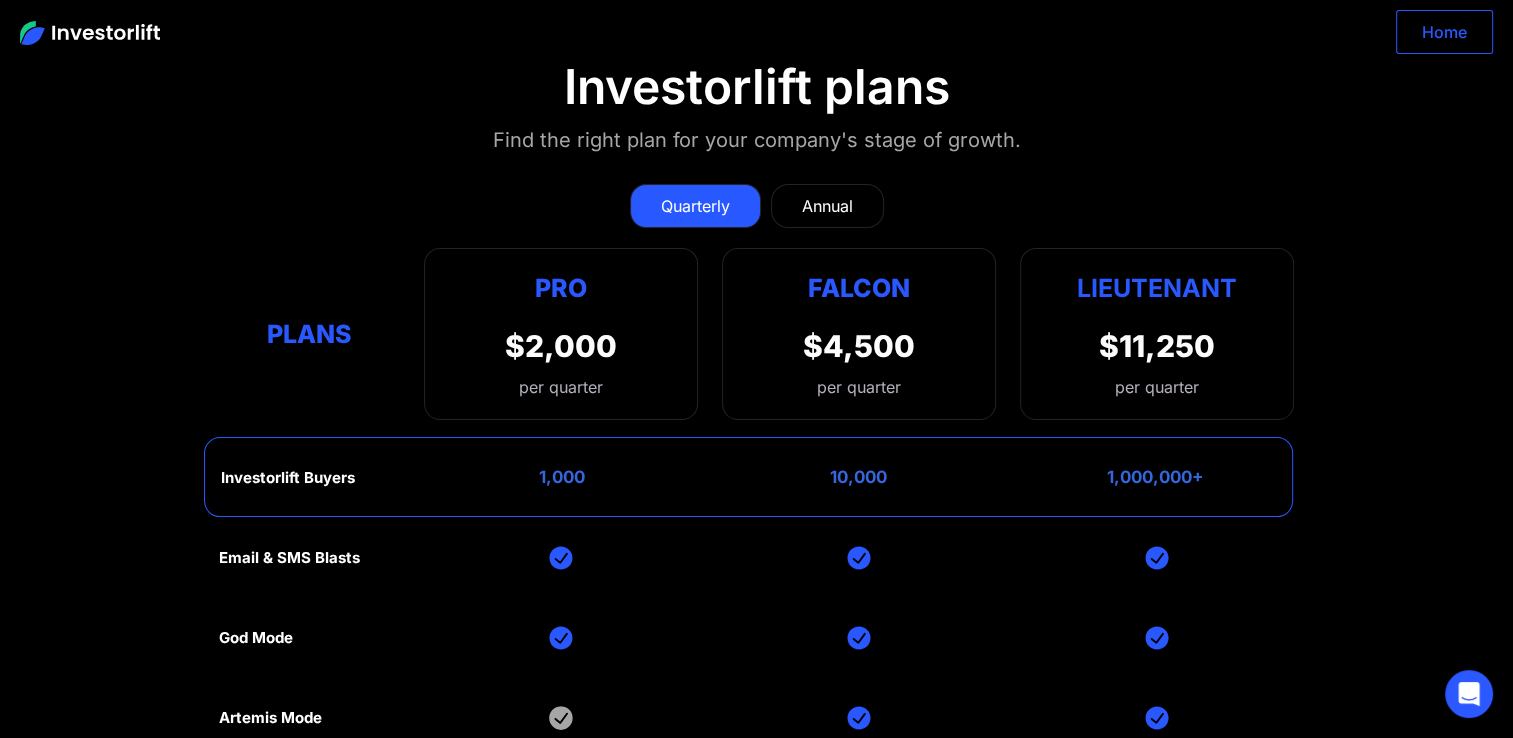 click on "Home" at bounding box center [1444, 32] 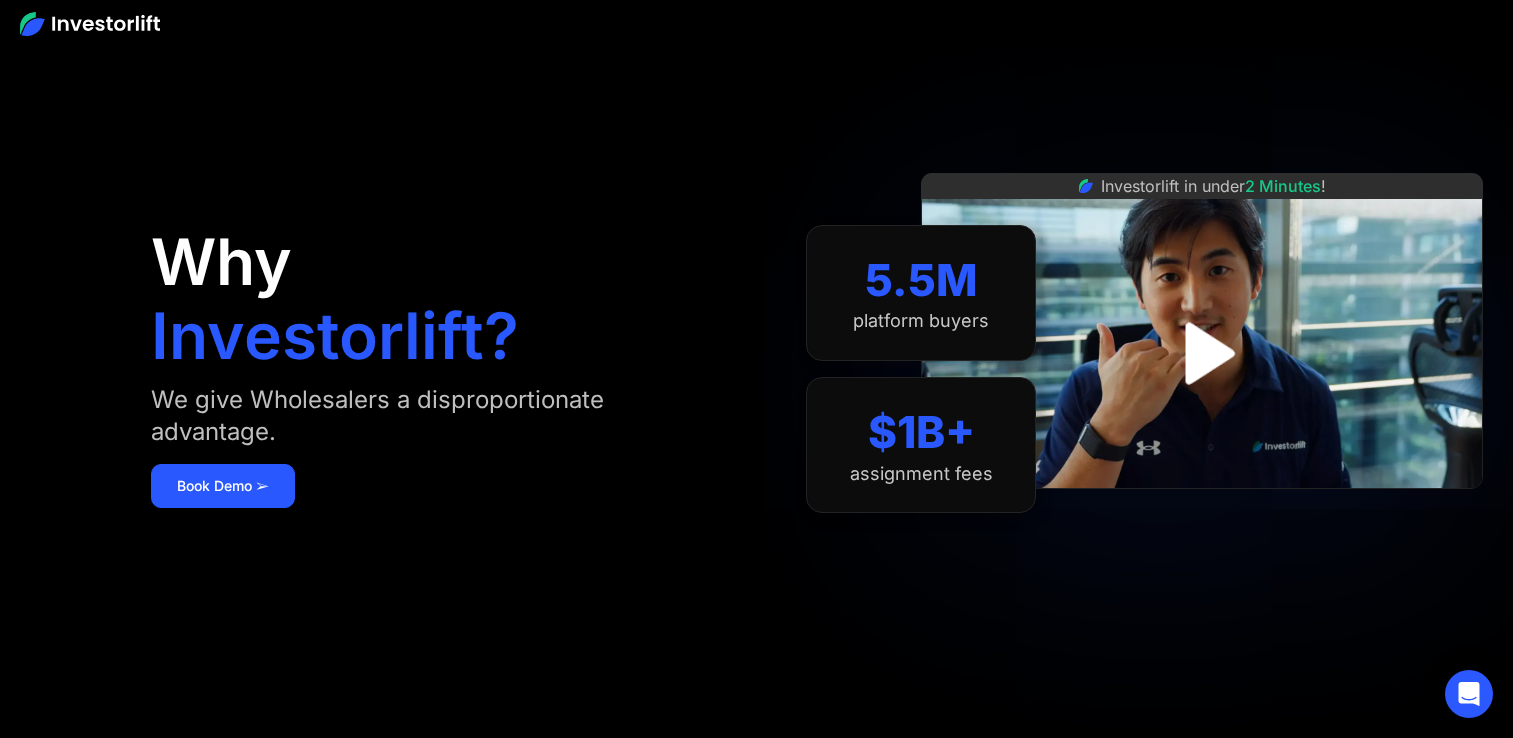 scroll, scrollTop: 0, scrollLeft: 0, axis: both 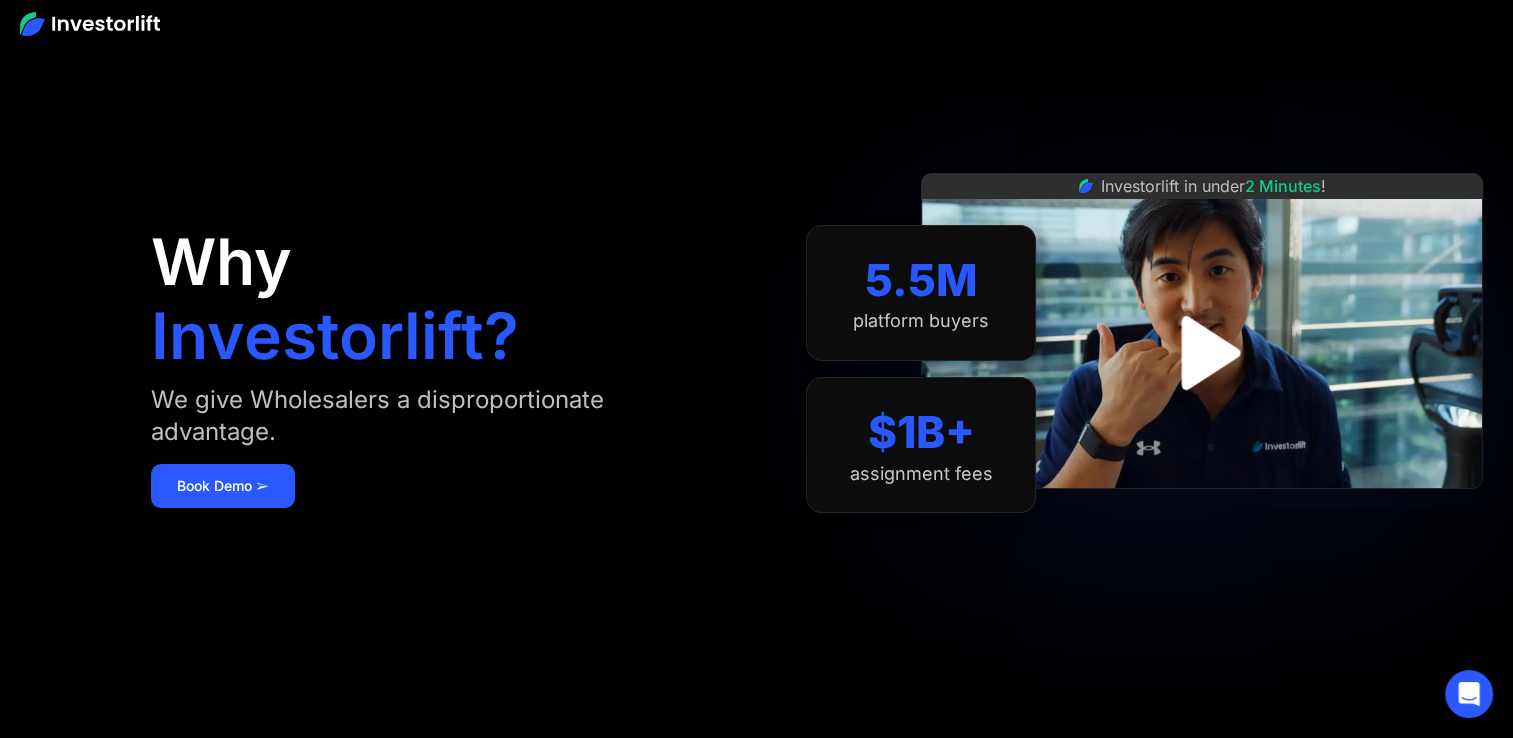 click at bounding box center (1202, 353) 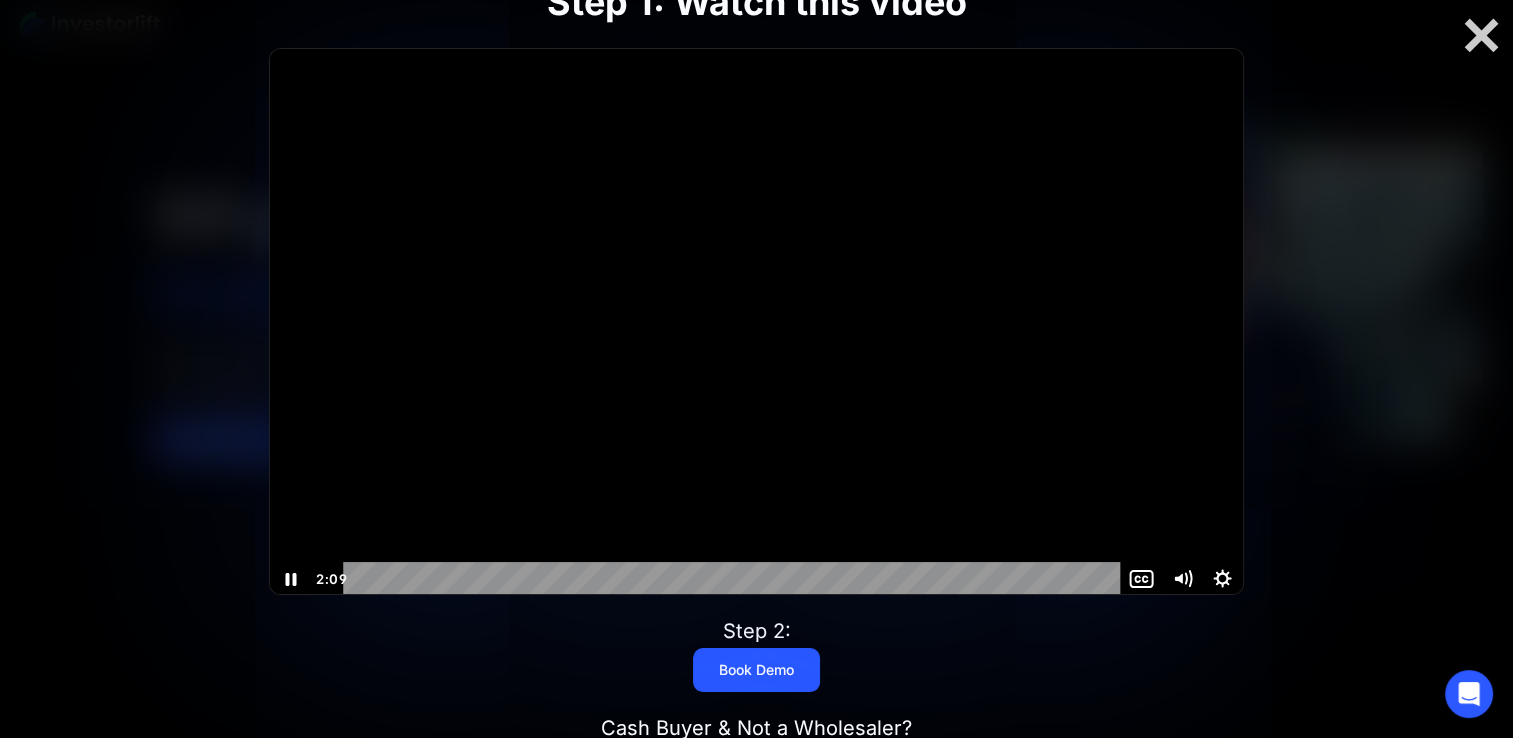 scroll, scrollTop: 0, scrollLeft: 0, axis: both 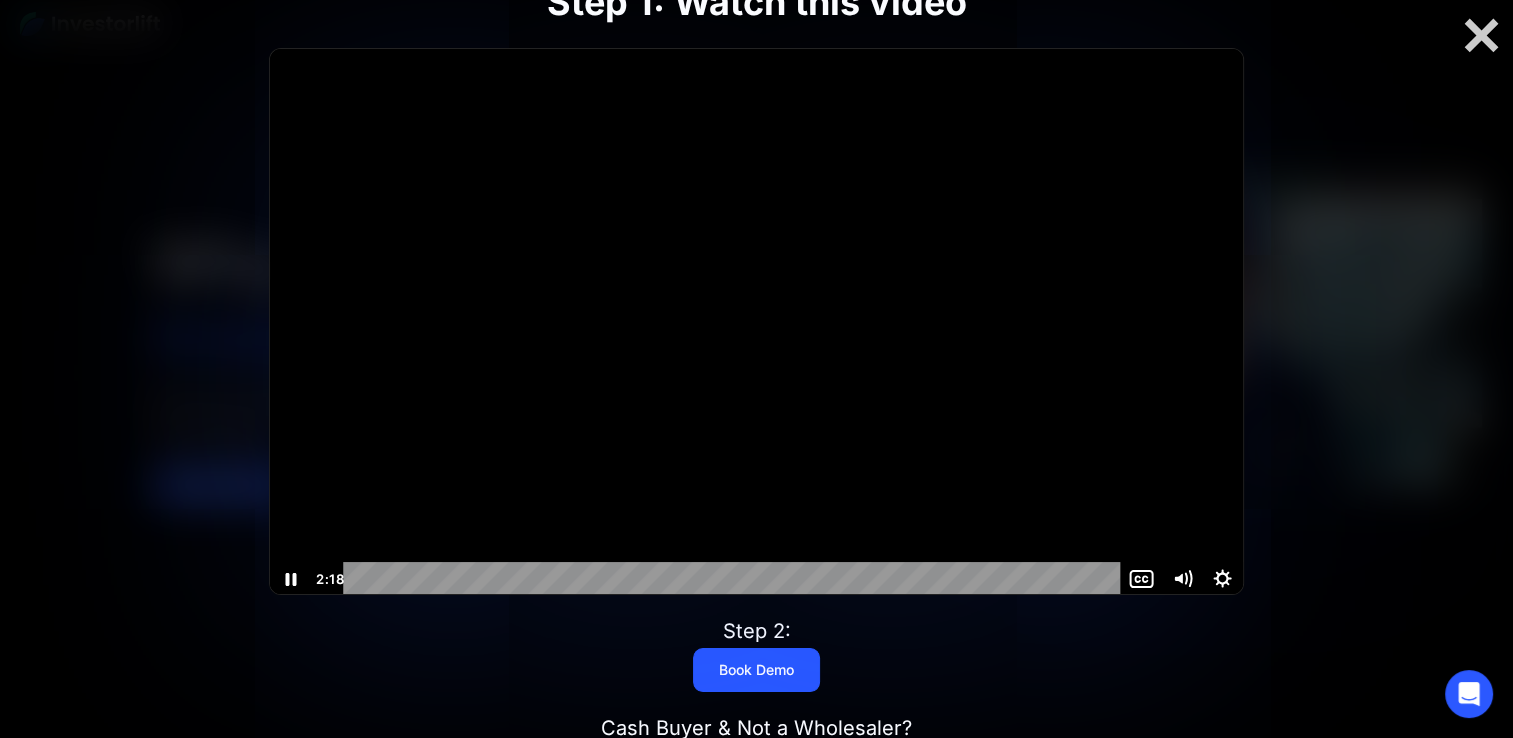 click 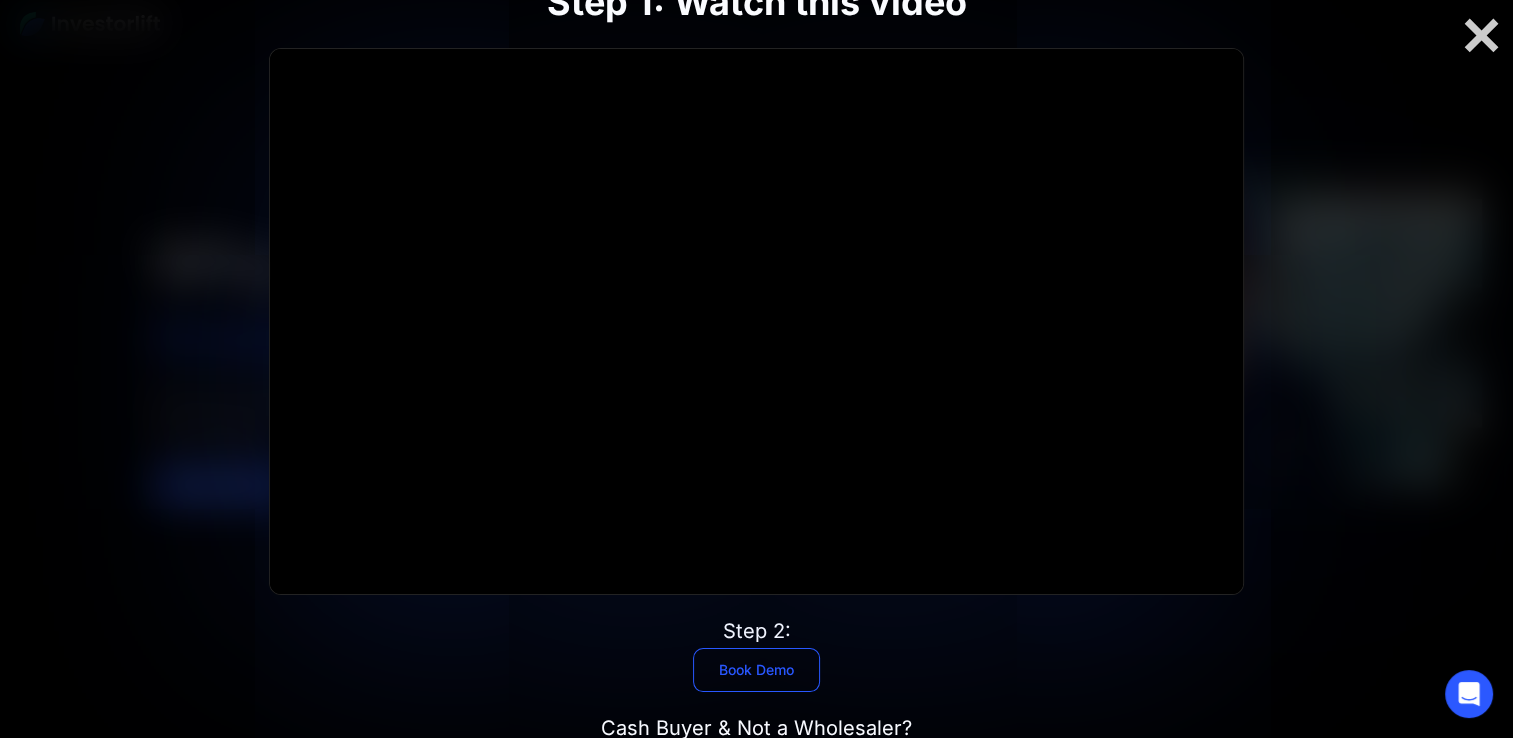 click on "Book Demo" at bounding box center [756, 670] 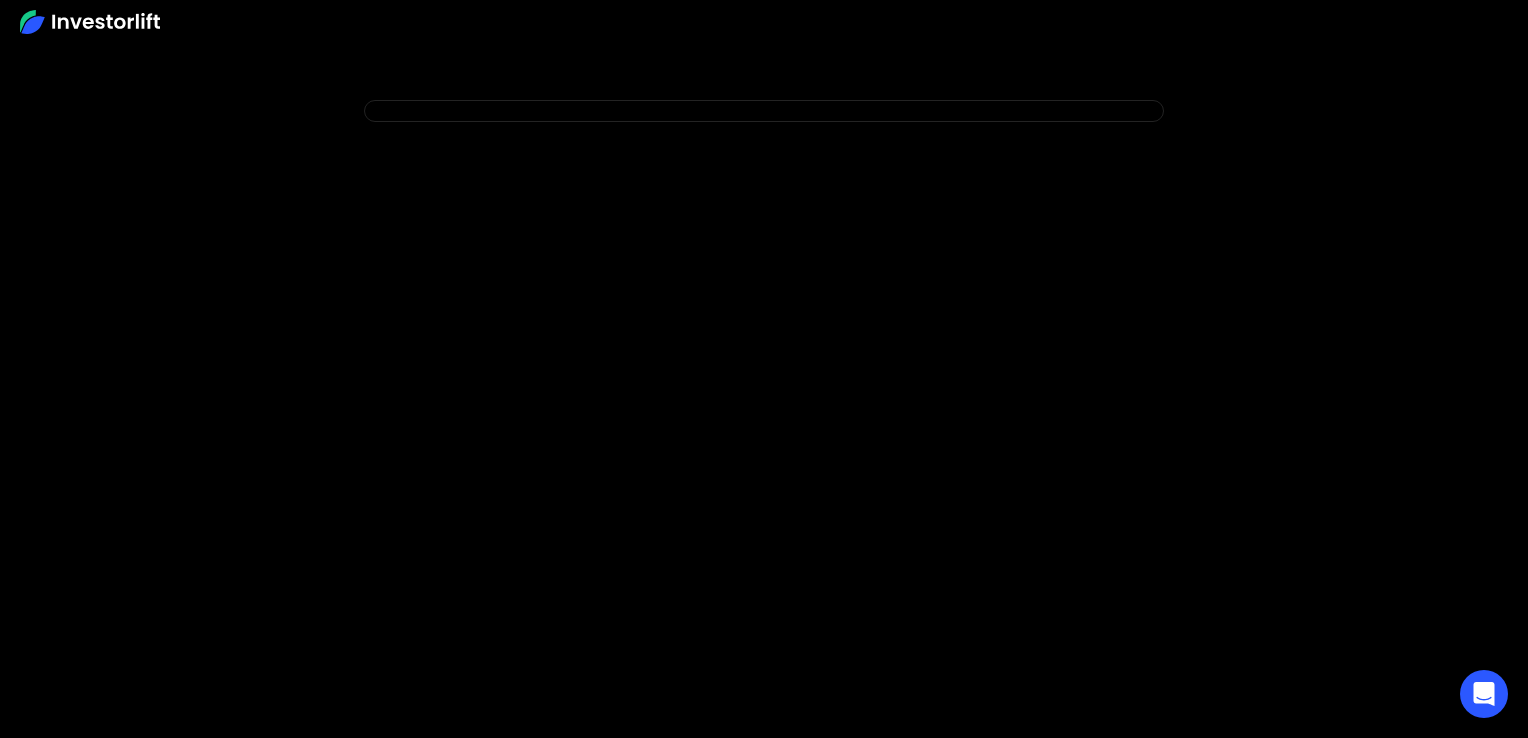 scroll, scrollTop: 0, scrollLeft: 0, axis: both 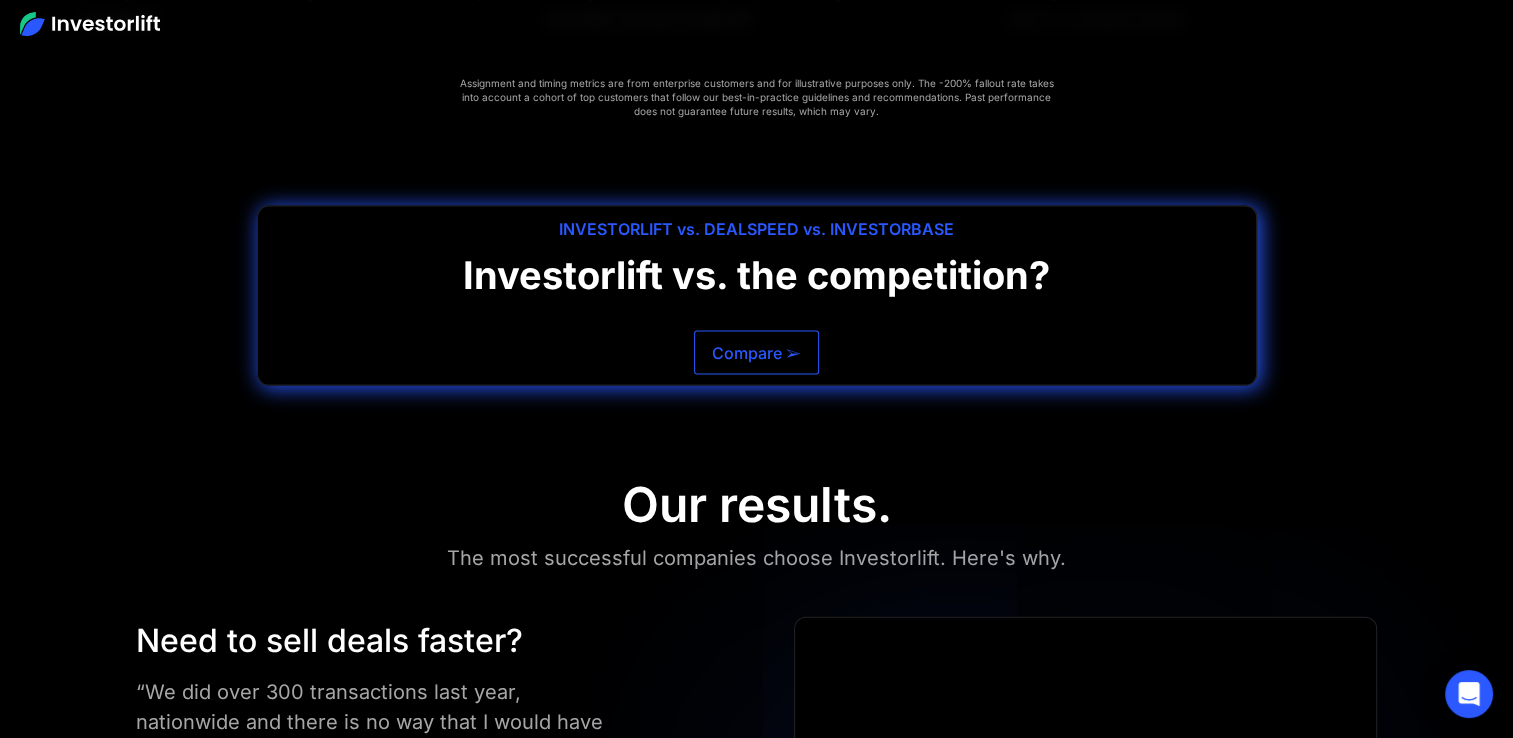 click on "Compare ➢" at bounding box center [756, 353] 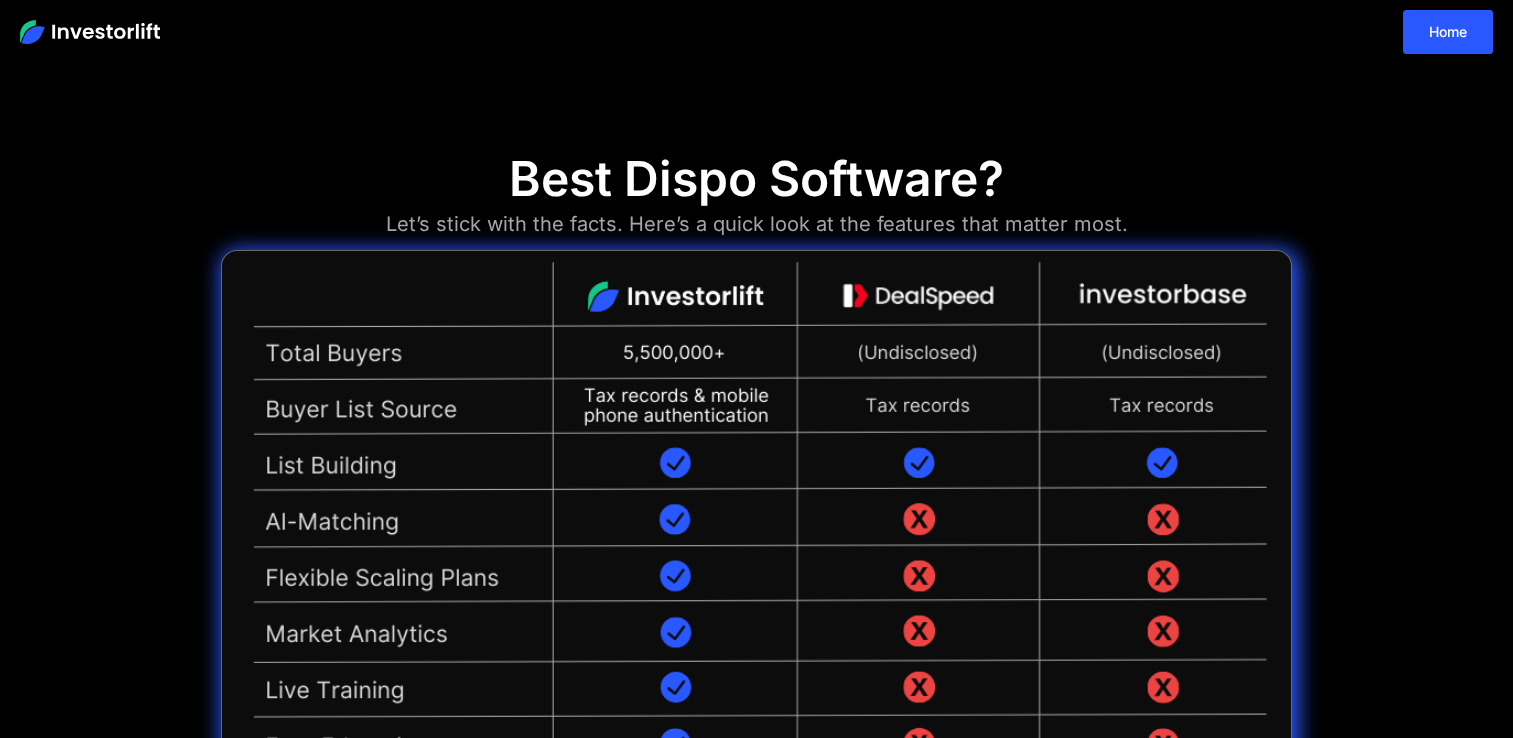 scroll, scrollTop: 0, scrollLeft: 0, axis: both 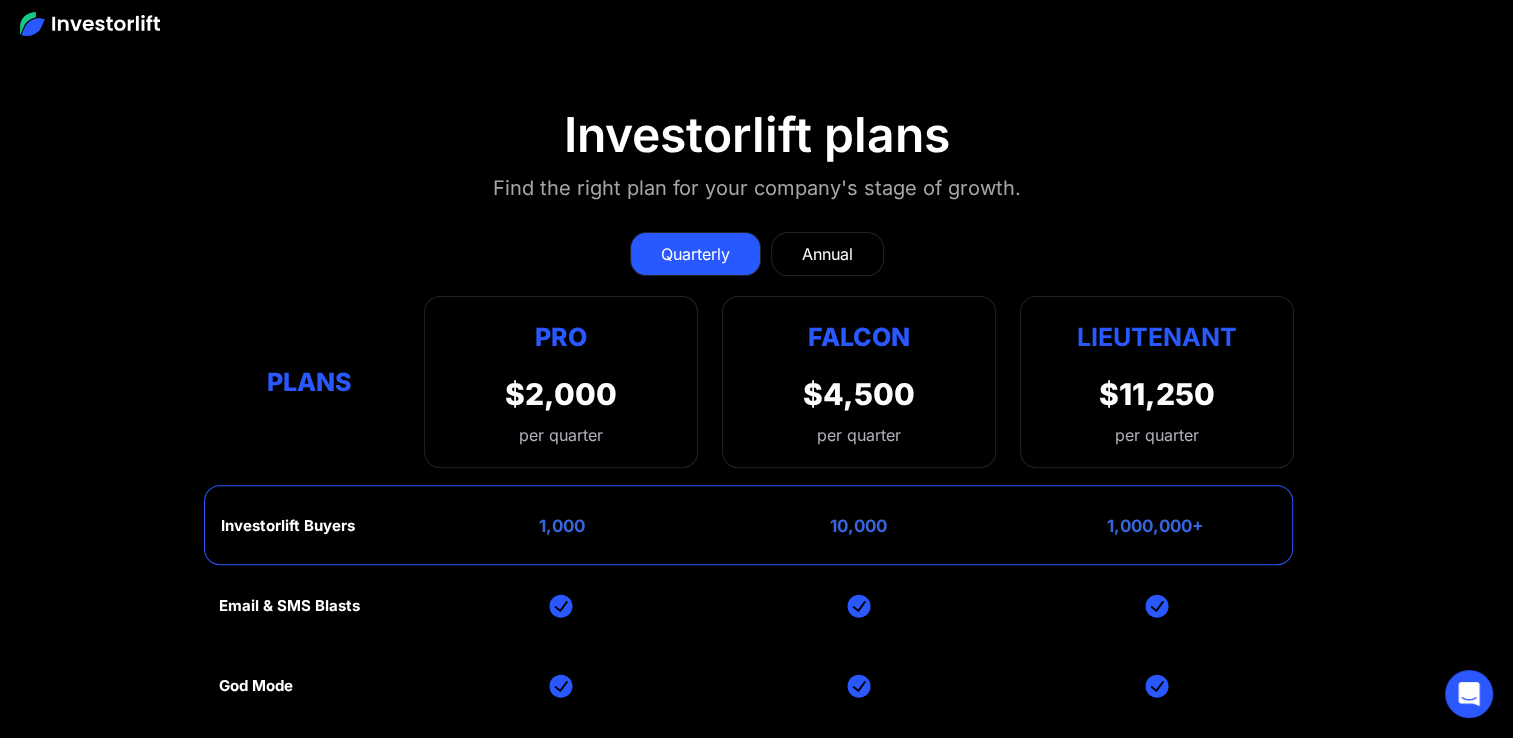 click on "Book Demo" at bounding box center [560, 913] 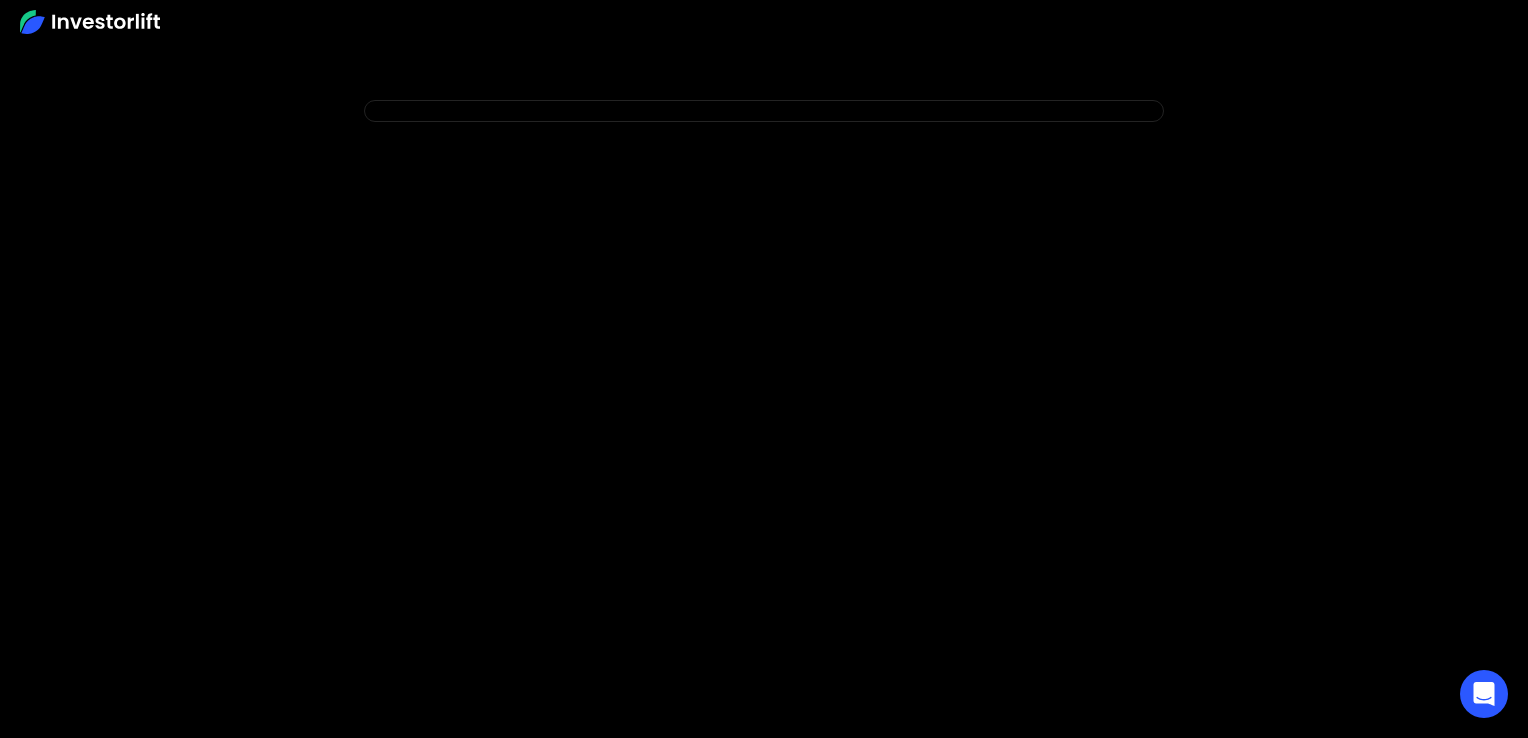 scroll, scrollTop: 0, scrollLeft: 0, axis: both 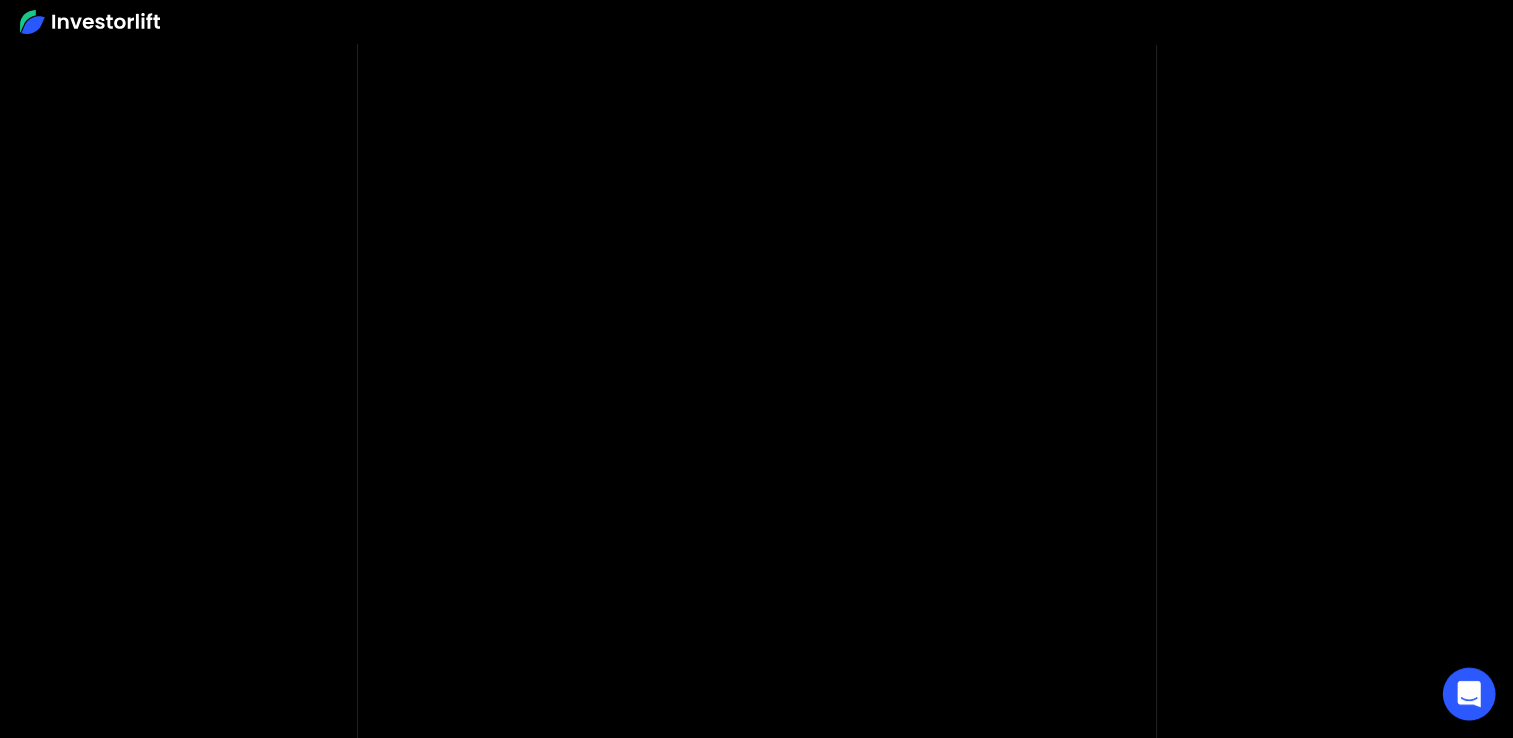 click 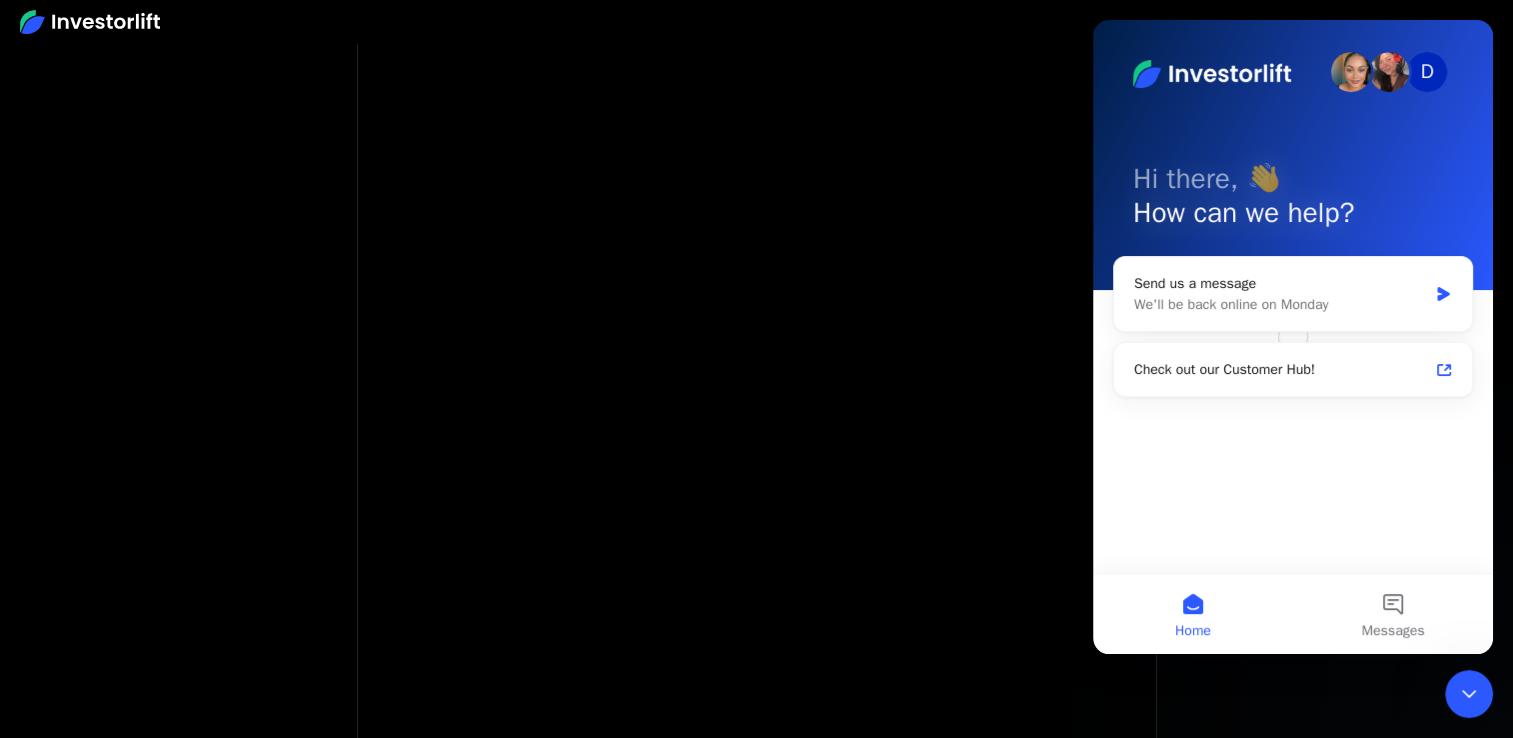 scroll, scrollTop: 0, scrollLeft: 0, axis: both 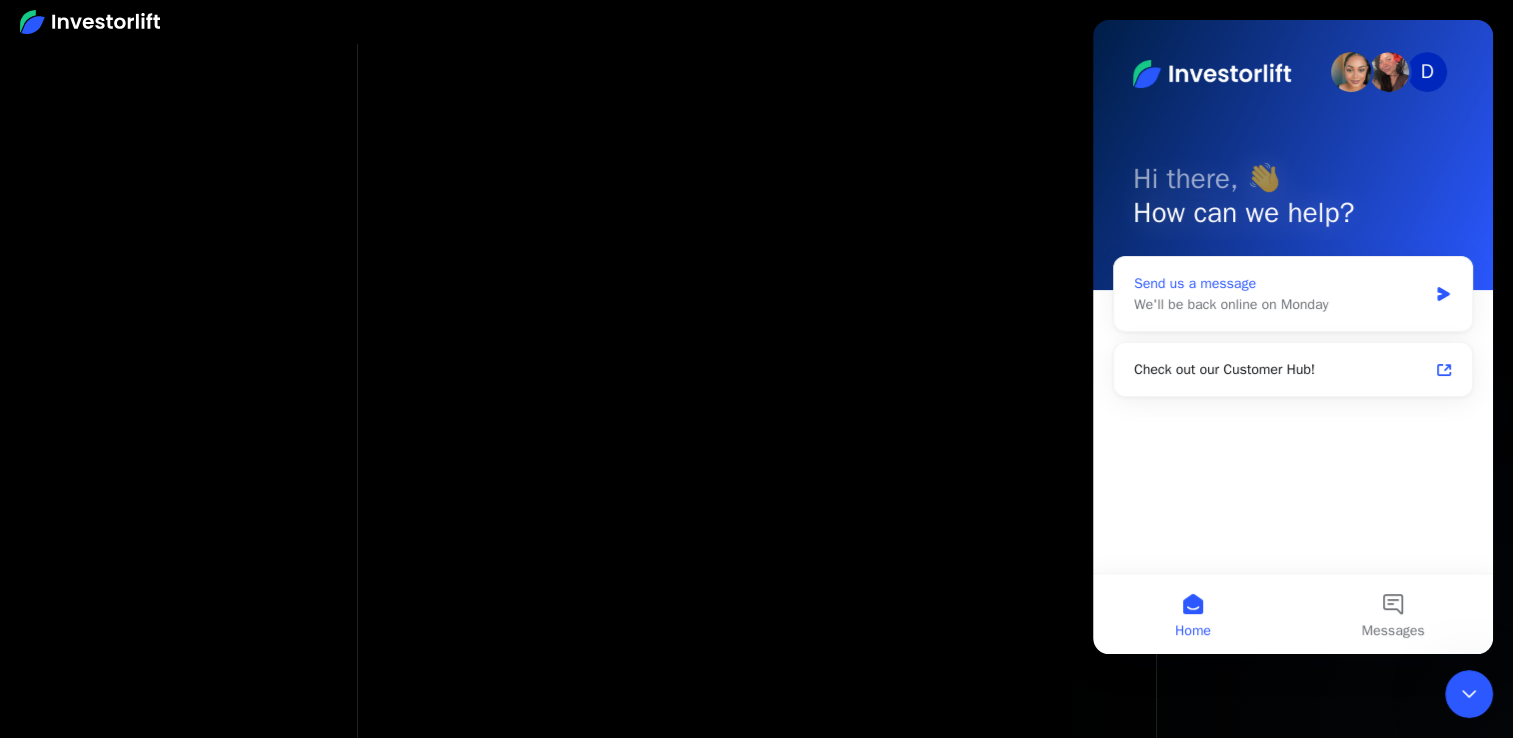 click on "We'll be back online on Monday" at bounding box center [1280, 304] 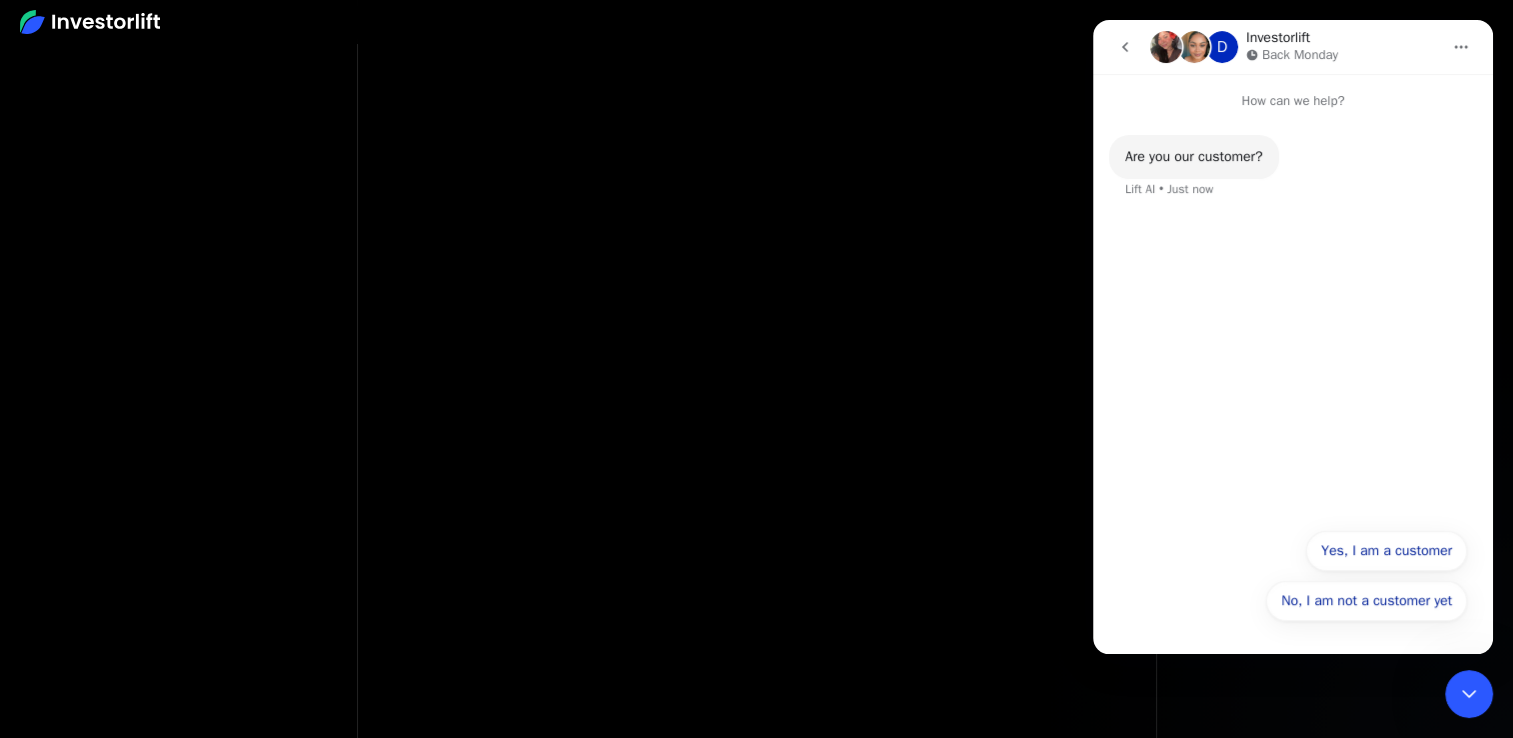 click at bounding box center [1125, 47] 